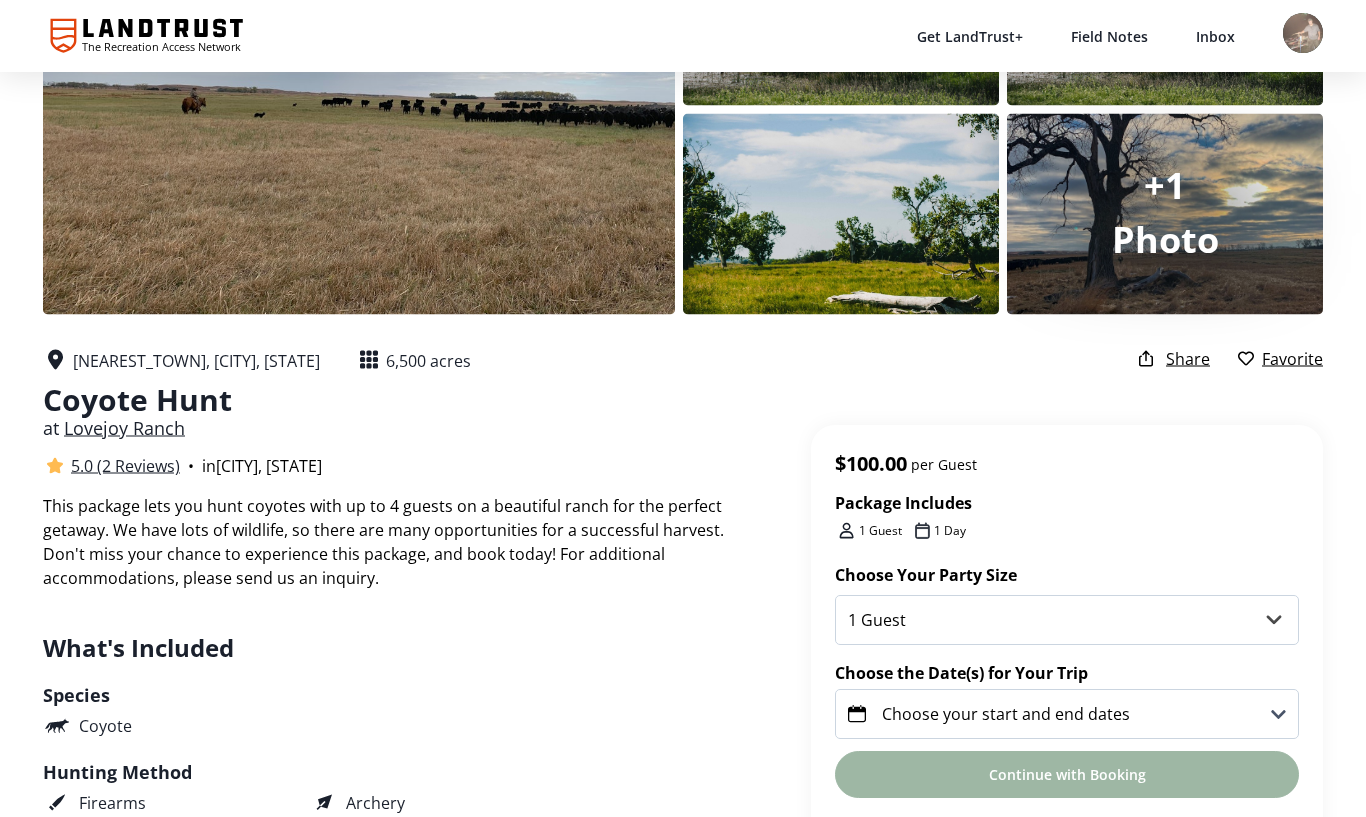 scroll, scrollTop: 191, scrollLeft: 0, axis: vertical 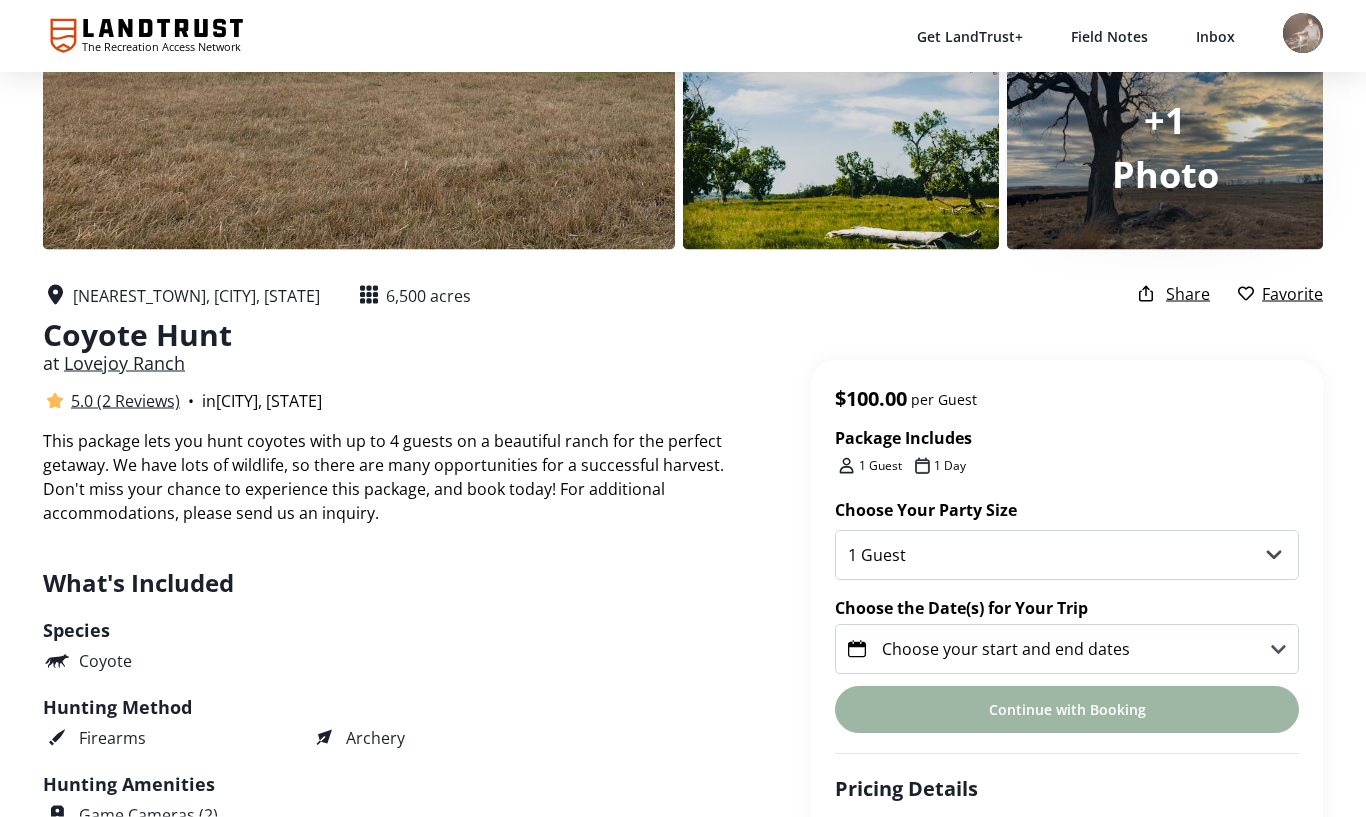 click on "Choose your start and end dates" at bounding box center [1067, 650] 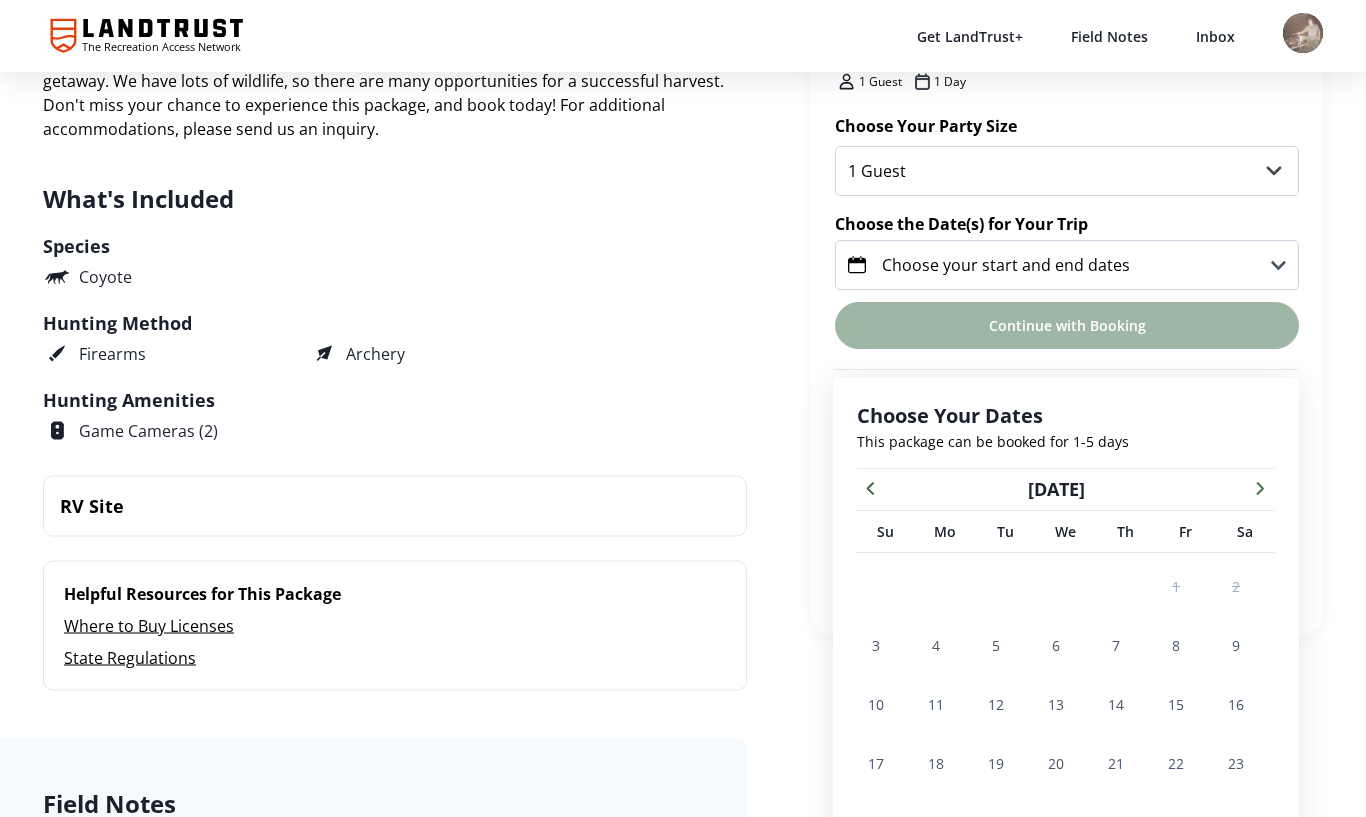scroll, scrollTop: 665, scrollLeft: 0, axis: vertical 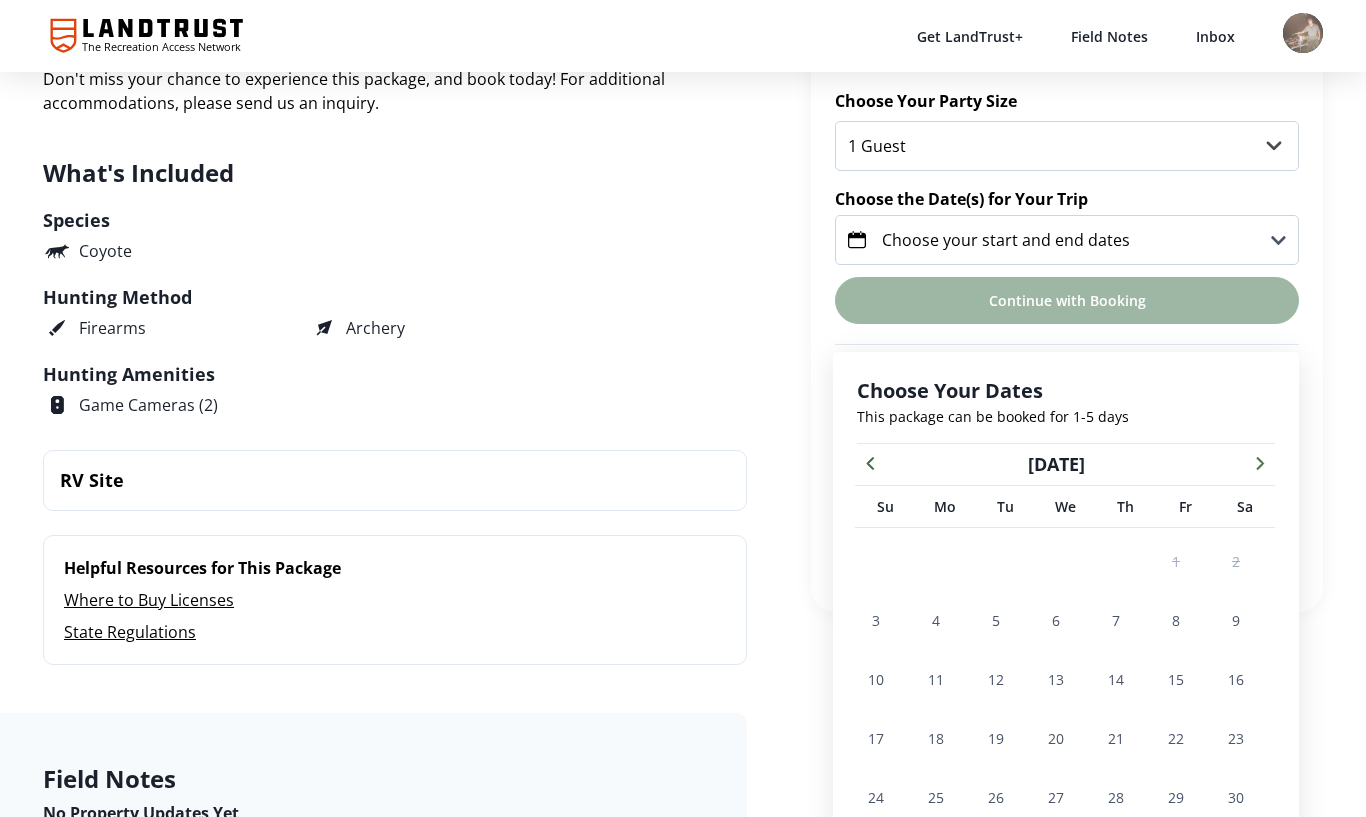 click at bounding box center (1260, 462) 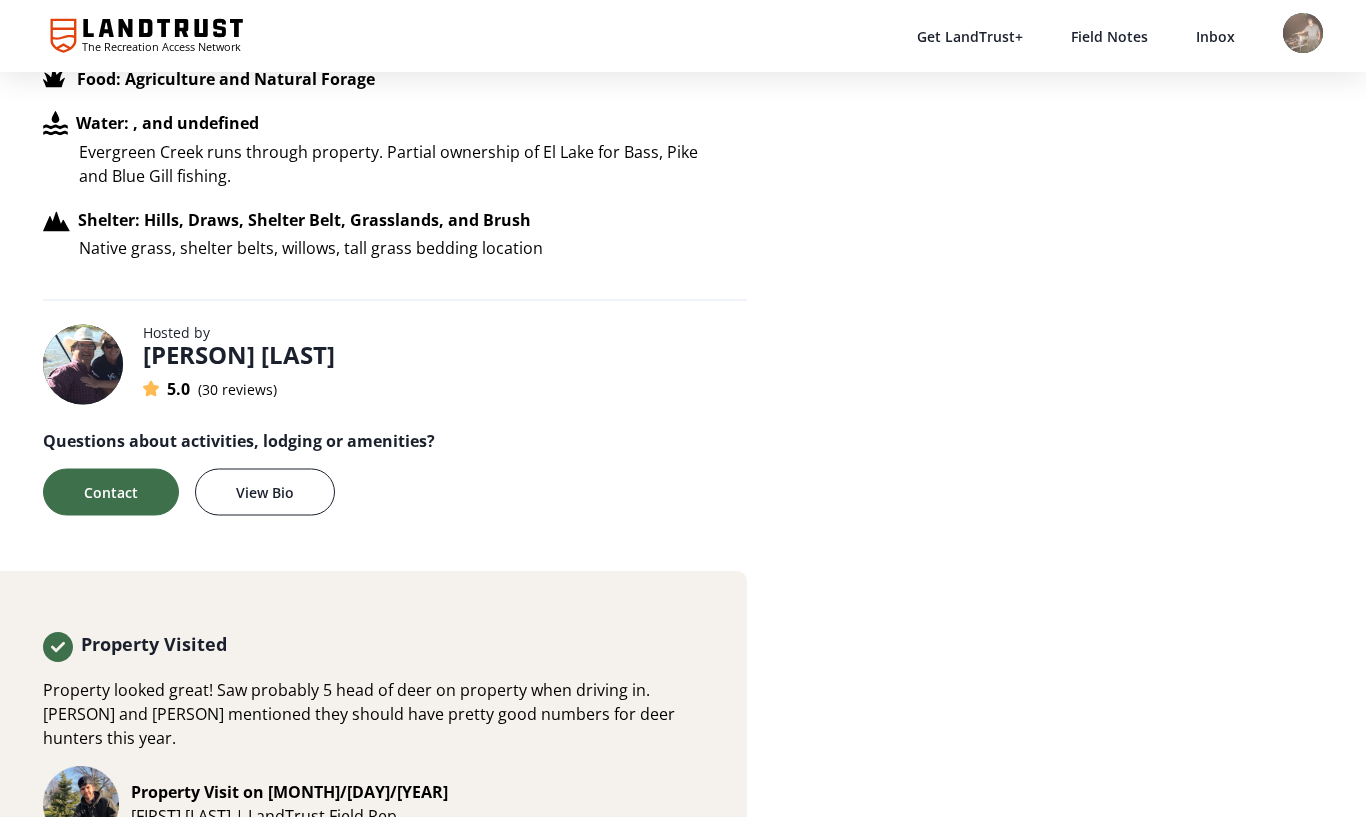 scroll, scrollTop: 1662, scrollLeft: 0, axis: vertical 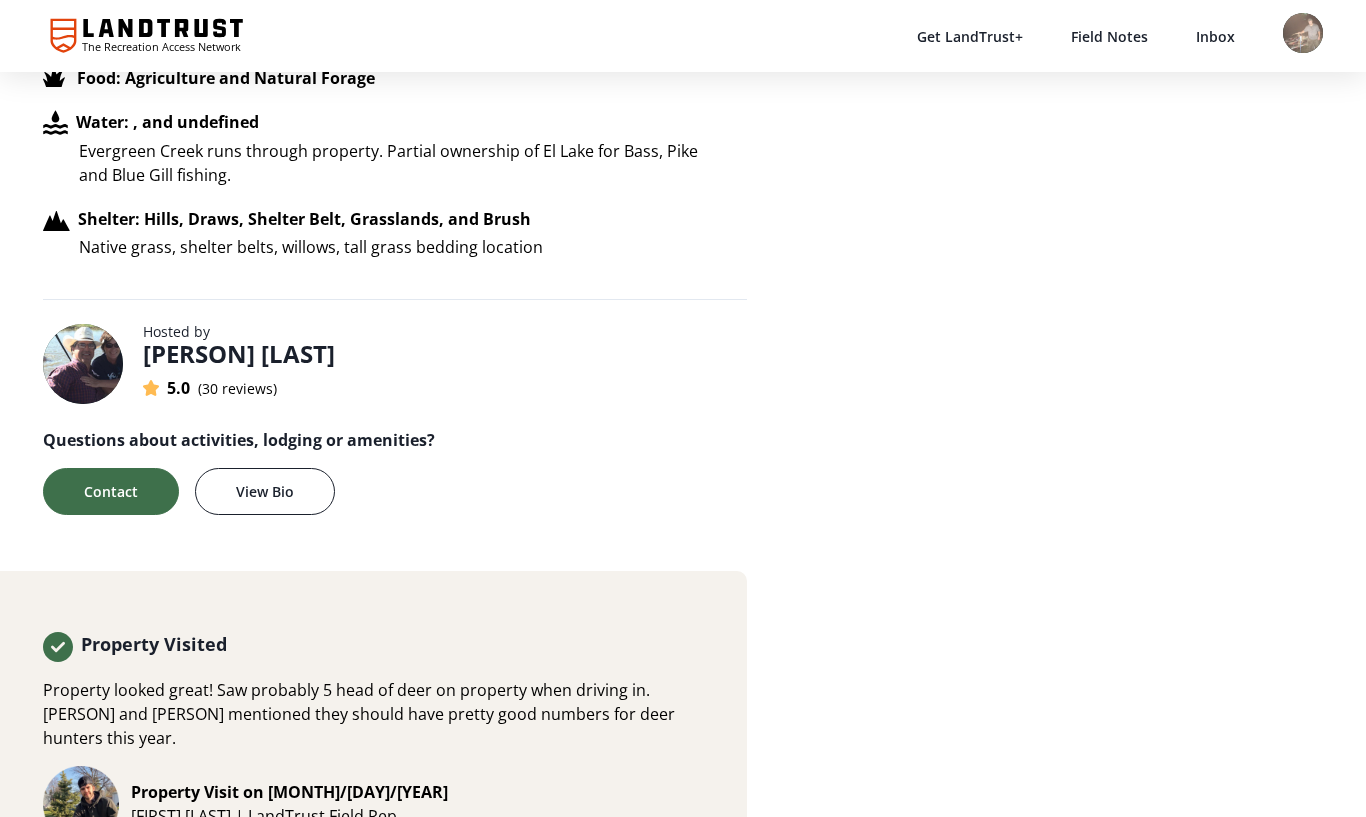 click on "Contact" at bounding box center (111, 491) 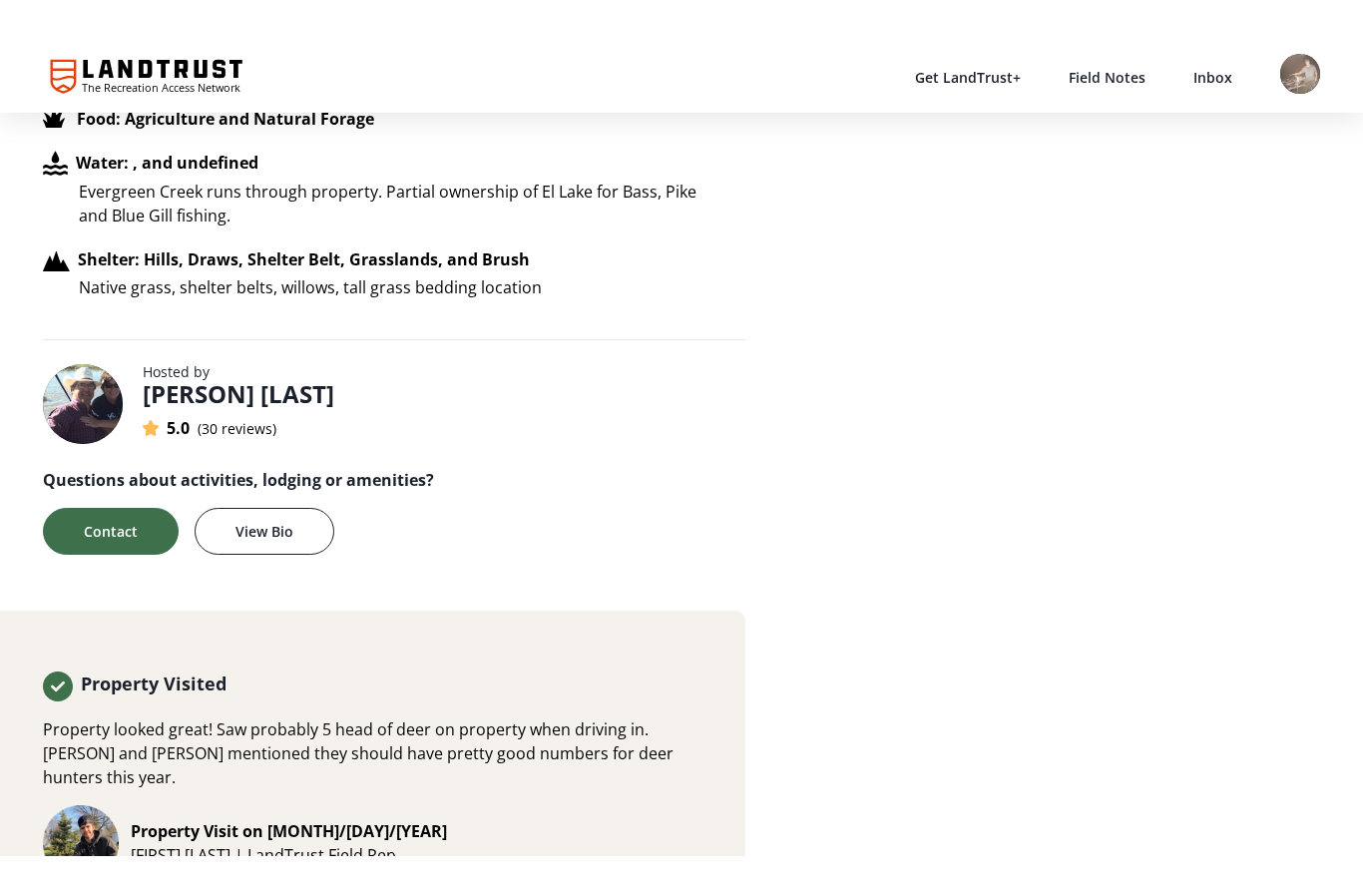 scroll, scrollTop: 0, scrollLeft: 0, axis: both 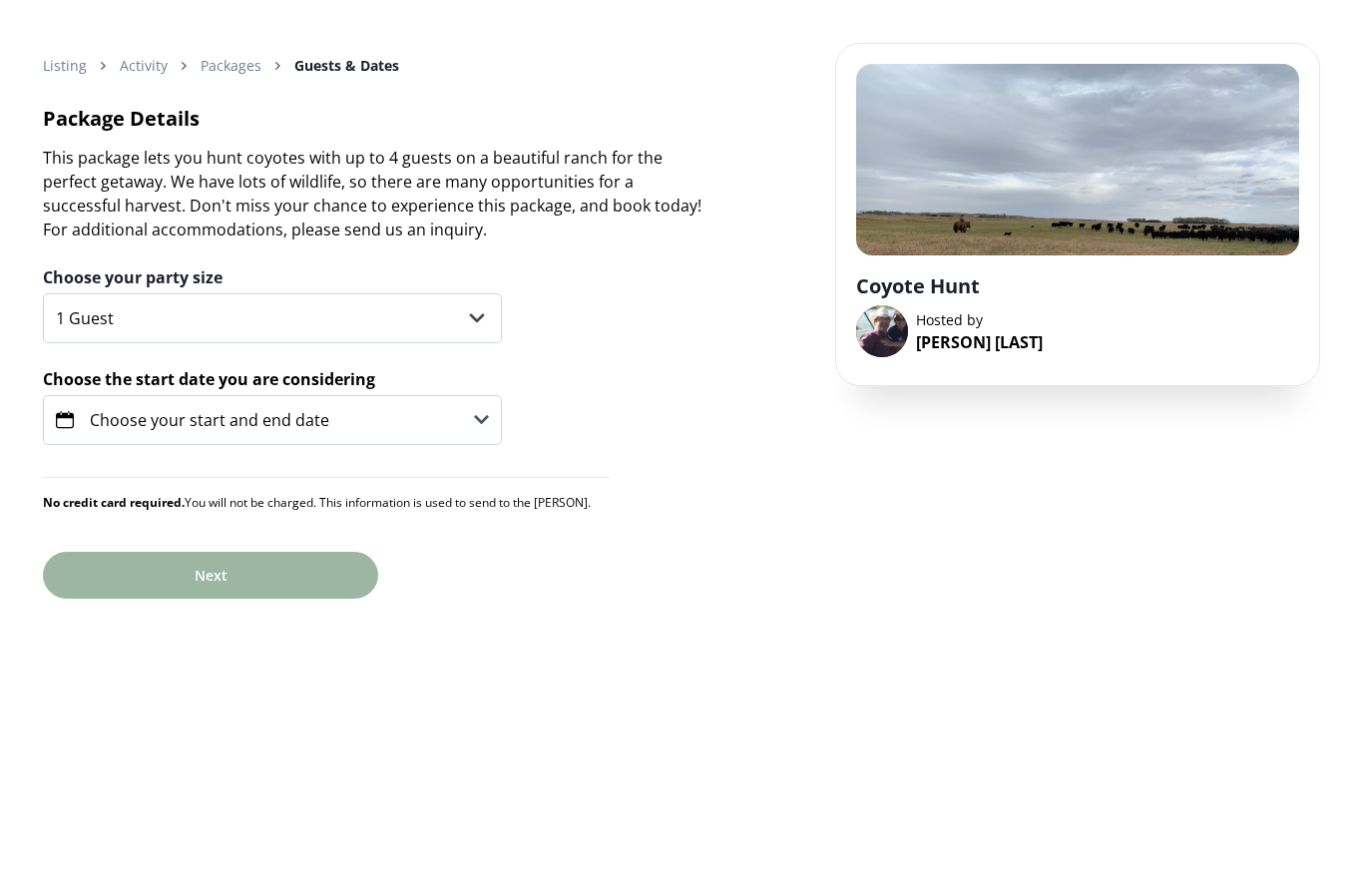 click on "Choose your start and end date" at bounding box center (272, 421) 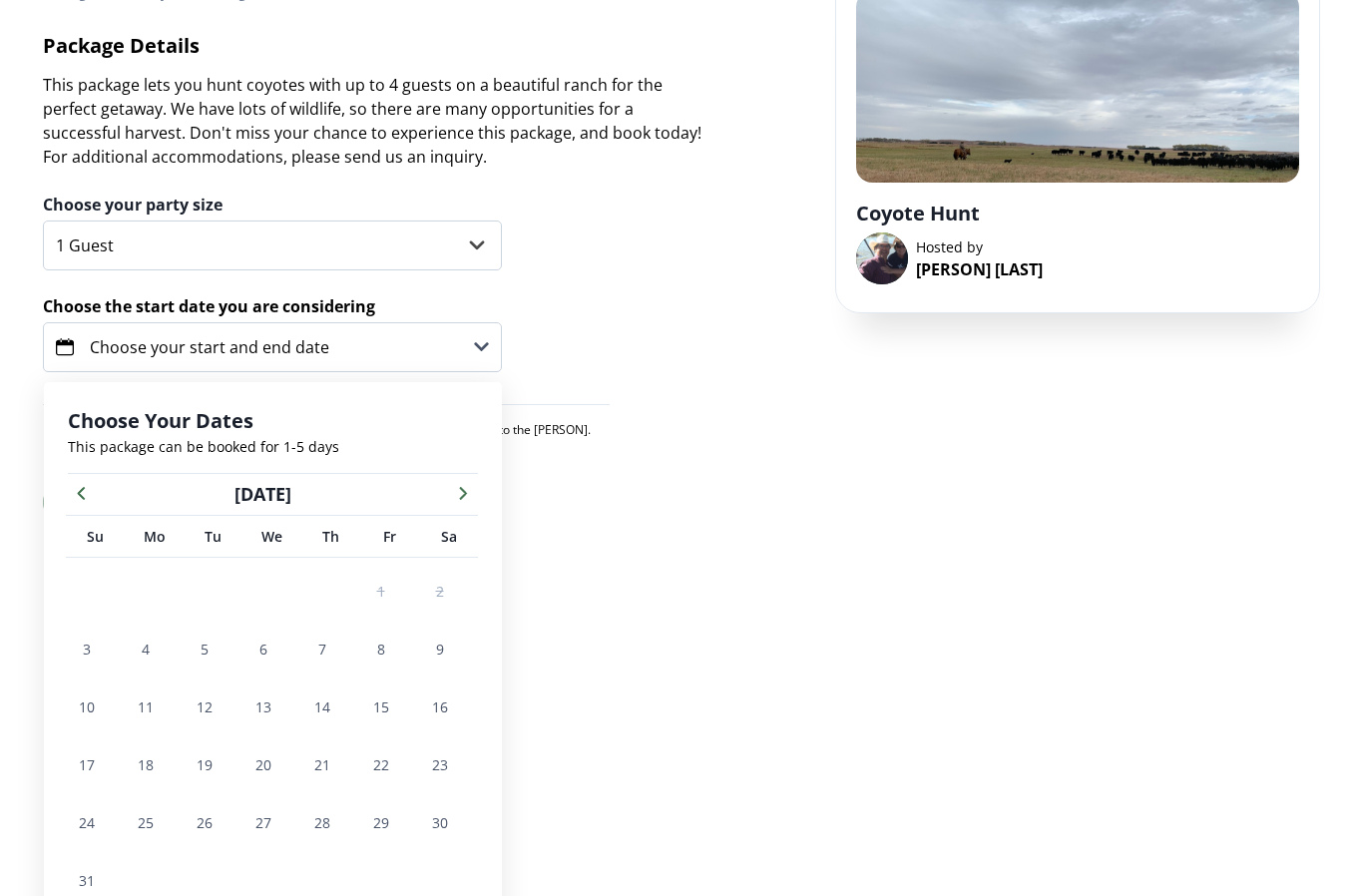 scroll, scrollTop: 79, scrollLeft: 0, axis: vertical 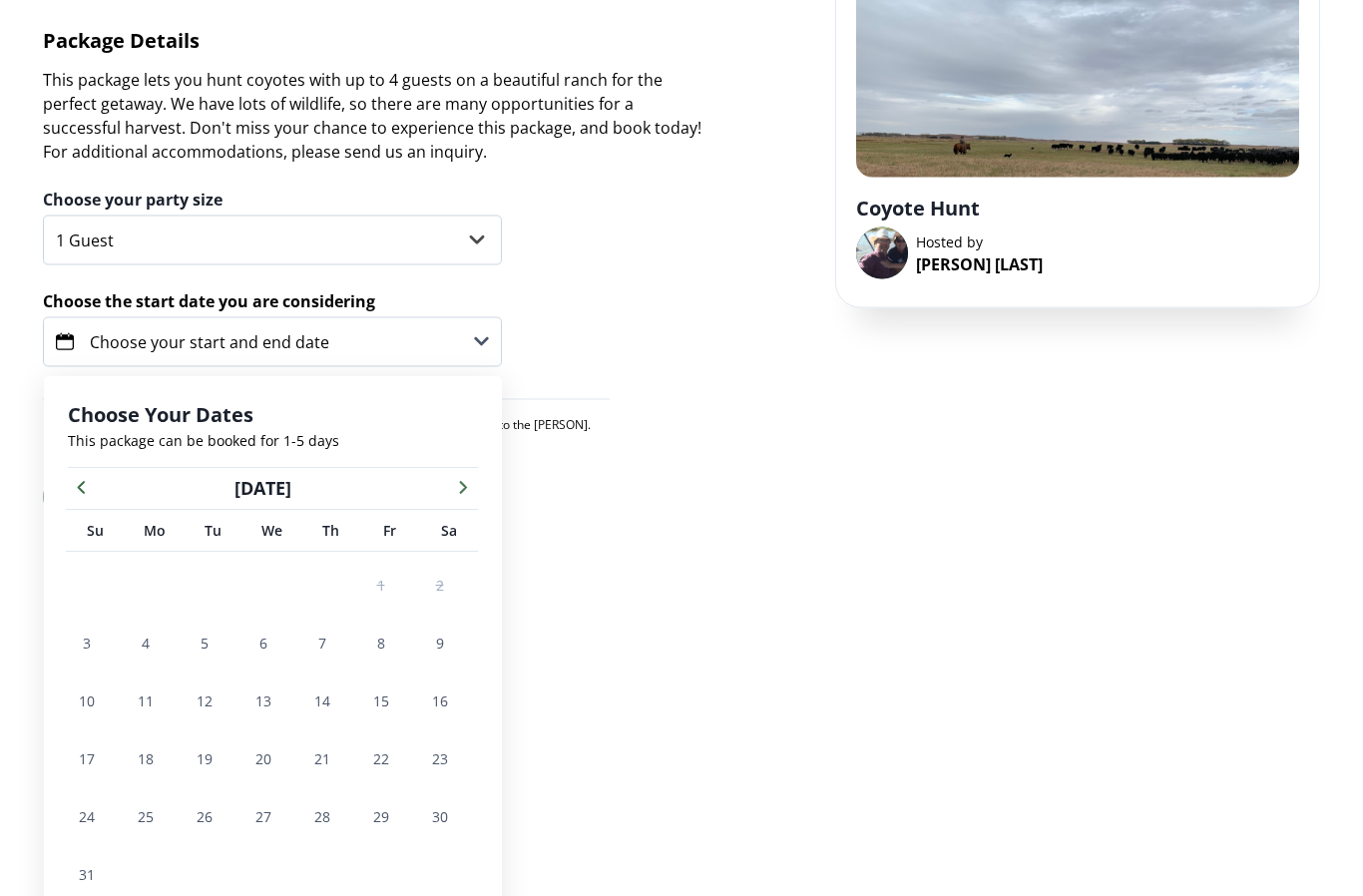 click at bounding box center [463, 487] 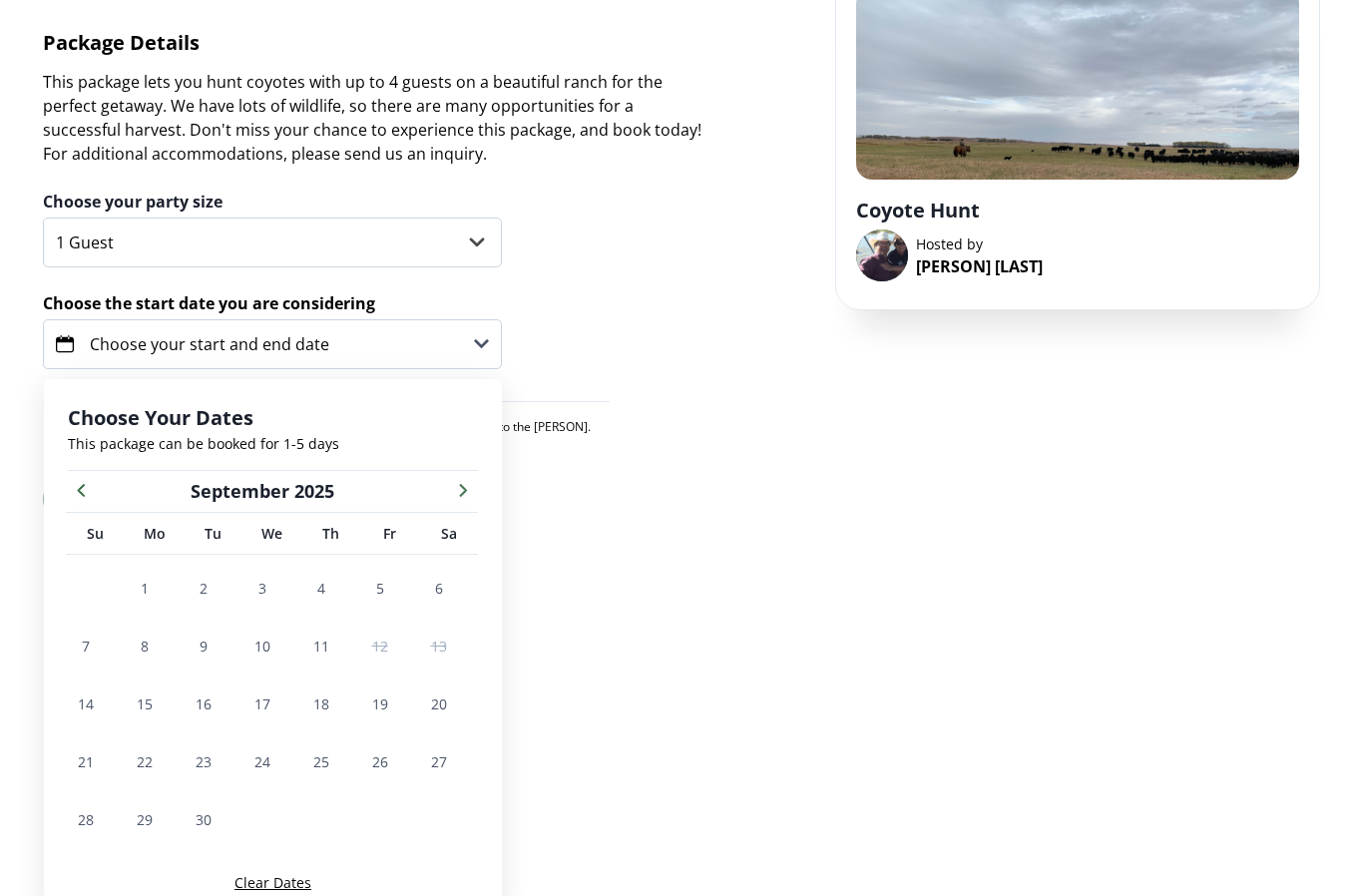 scroll, scrollTop: 21, scrollLeft: 0, axis: vertical 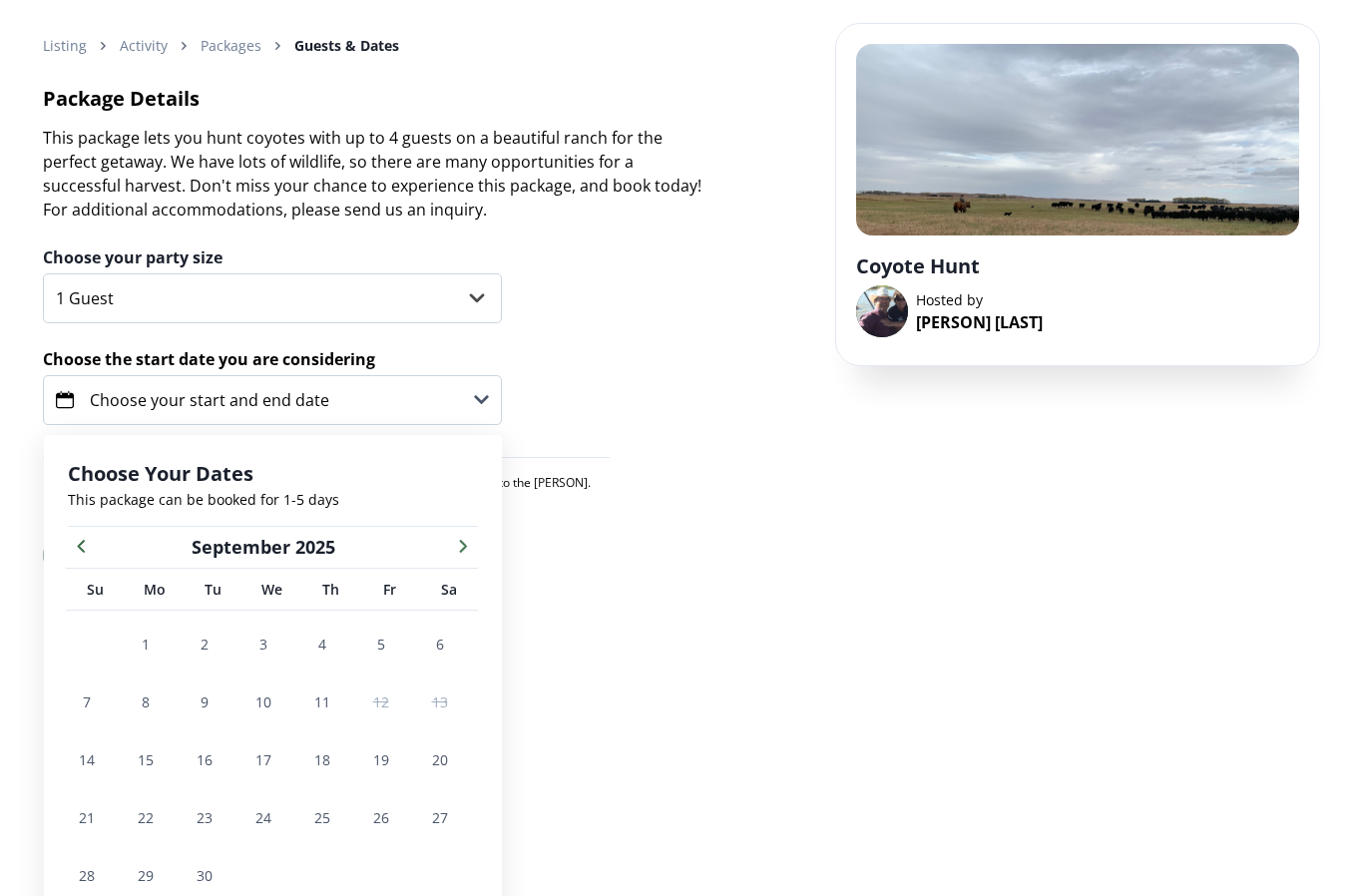 click on "14" at bounding box center [87, 759] 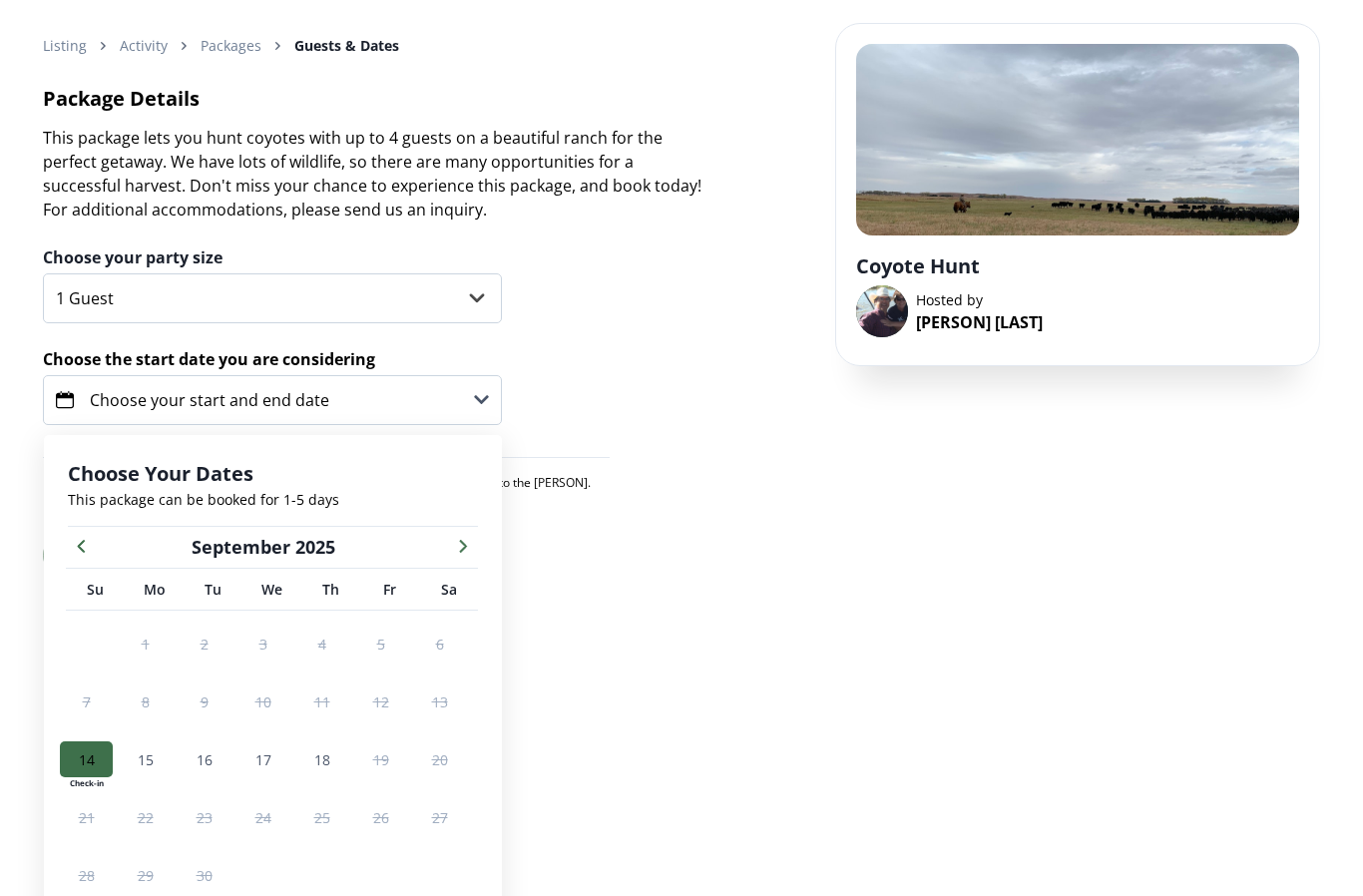 click on "15" at bounding box center [146, 759] 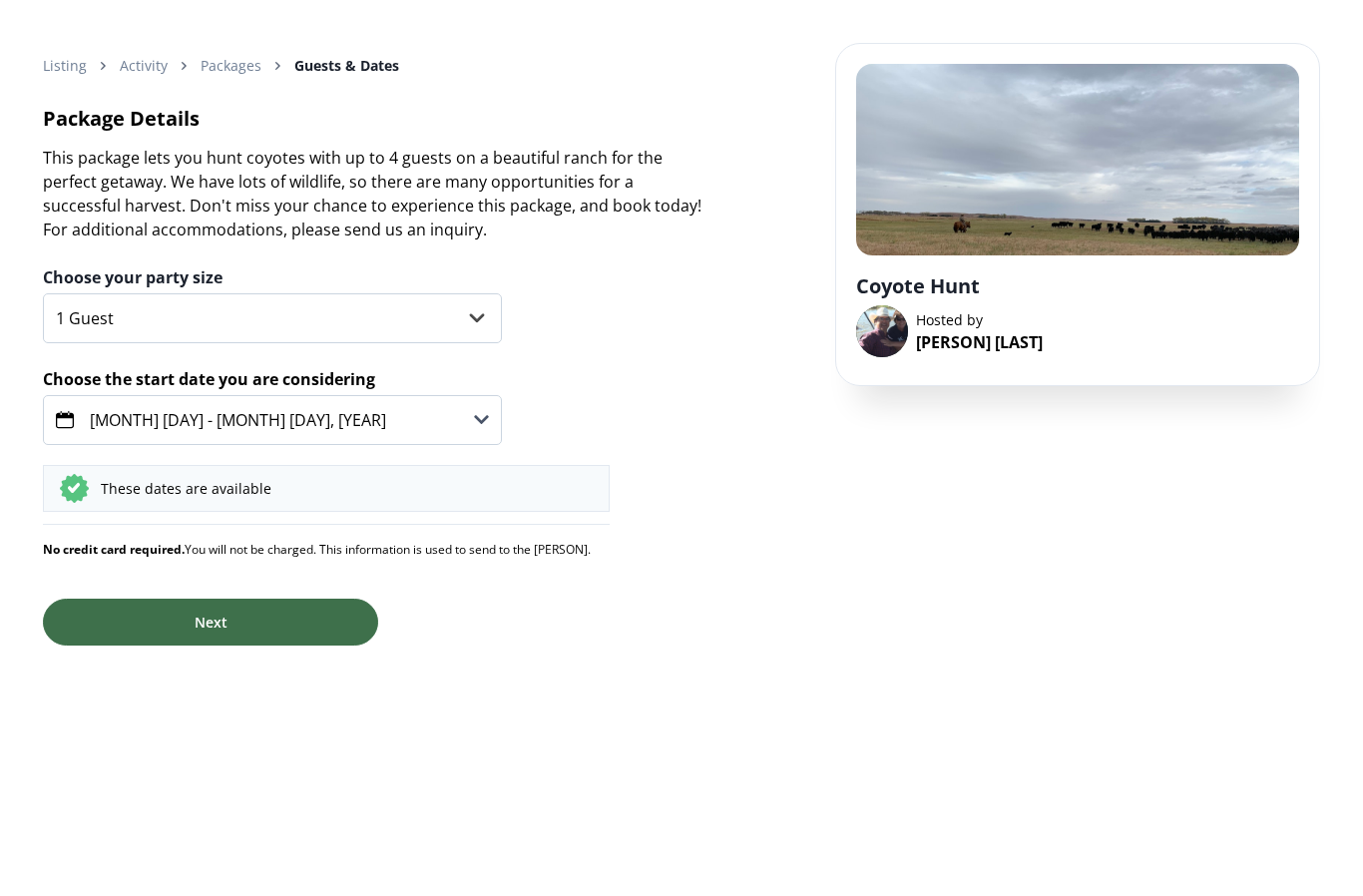 click on "Next" at bounding box center (211, 623) 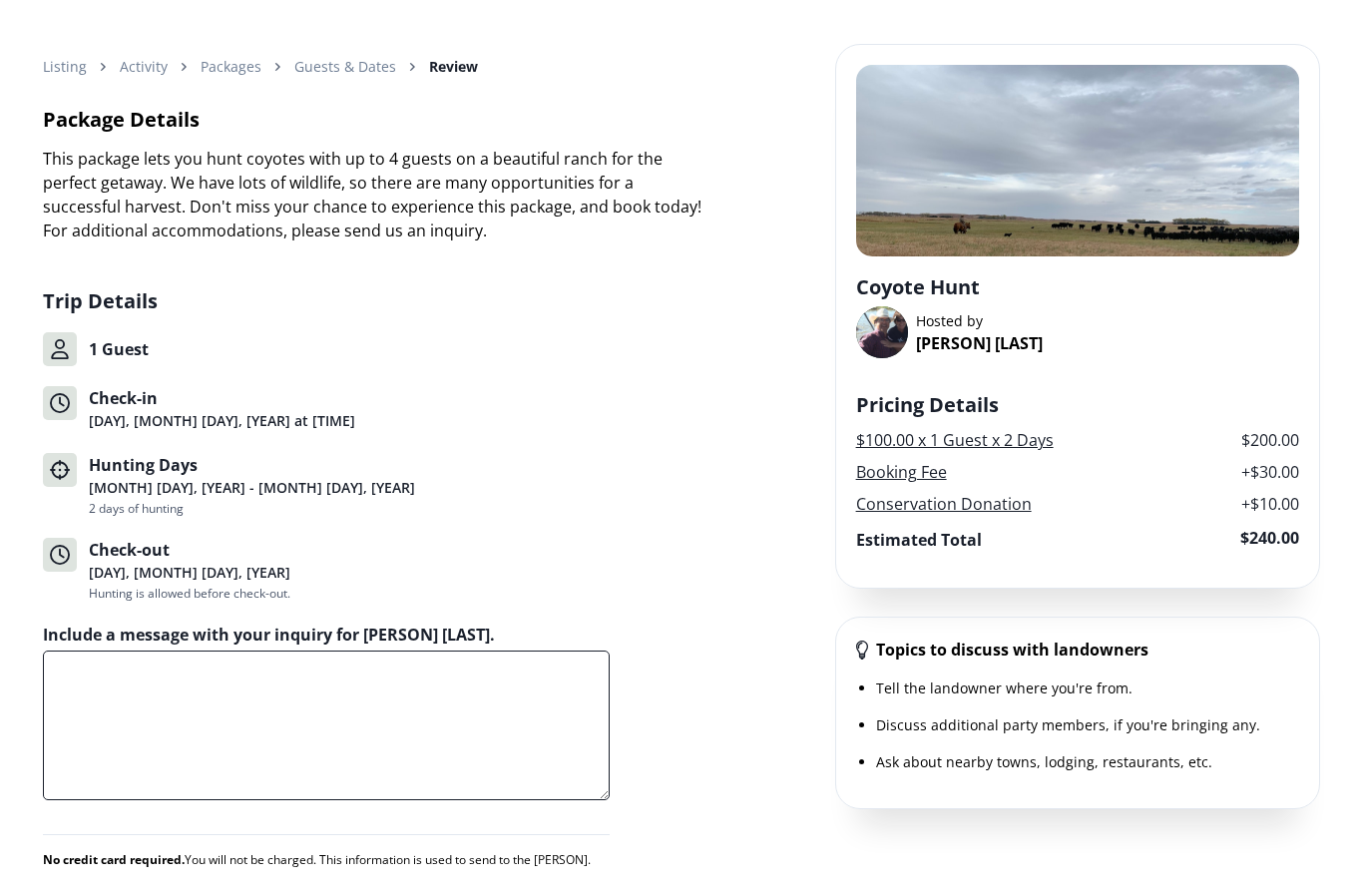 click on "Include a message with your inquiry for [PERSON] [LAST]." at bounding box center (326, 725) 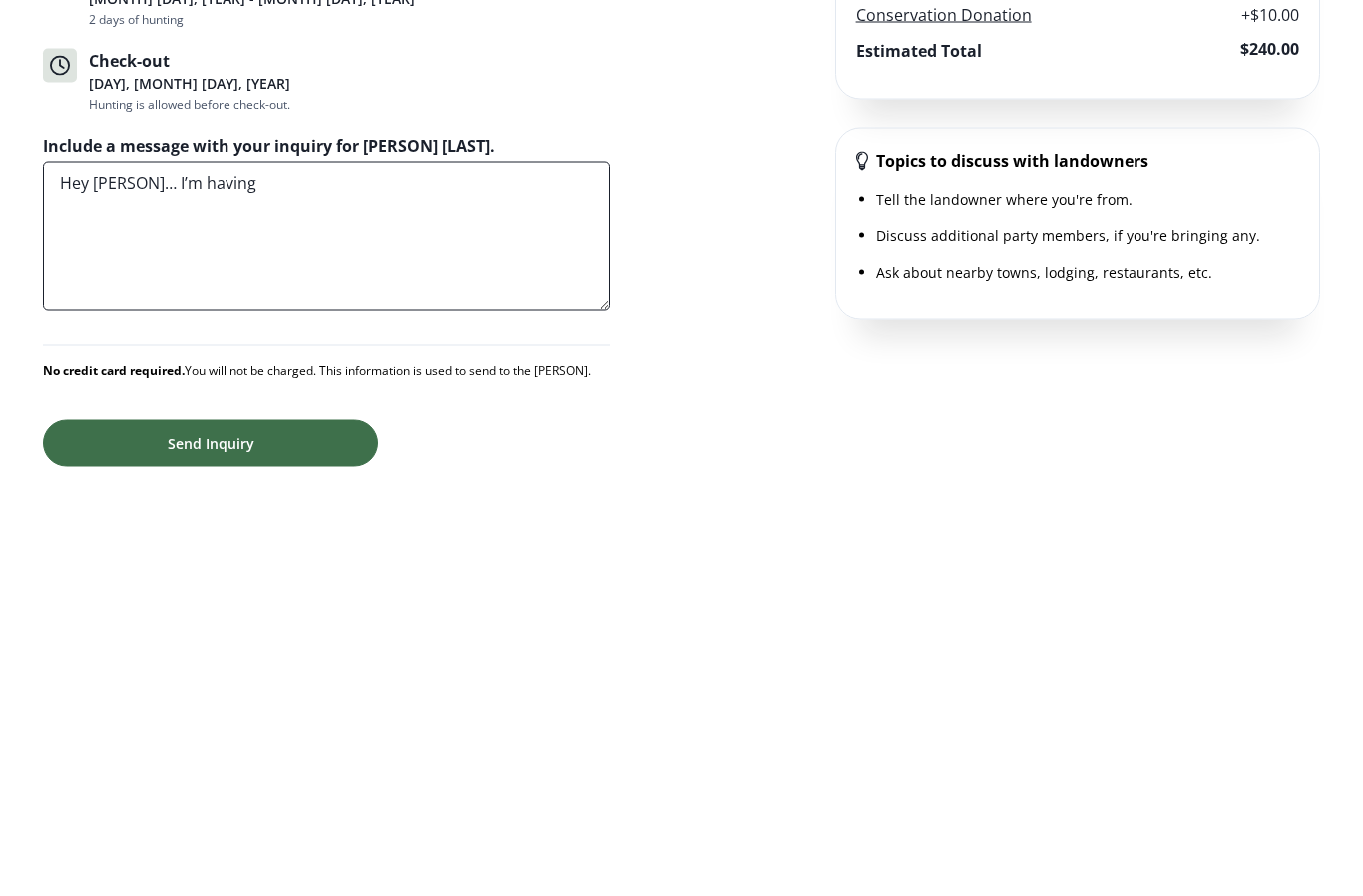 type on "Hey [PERSON]…" 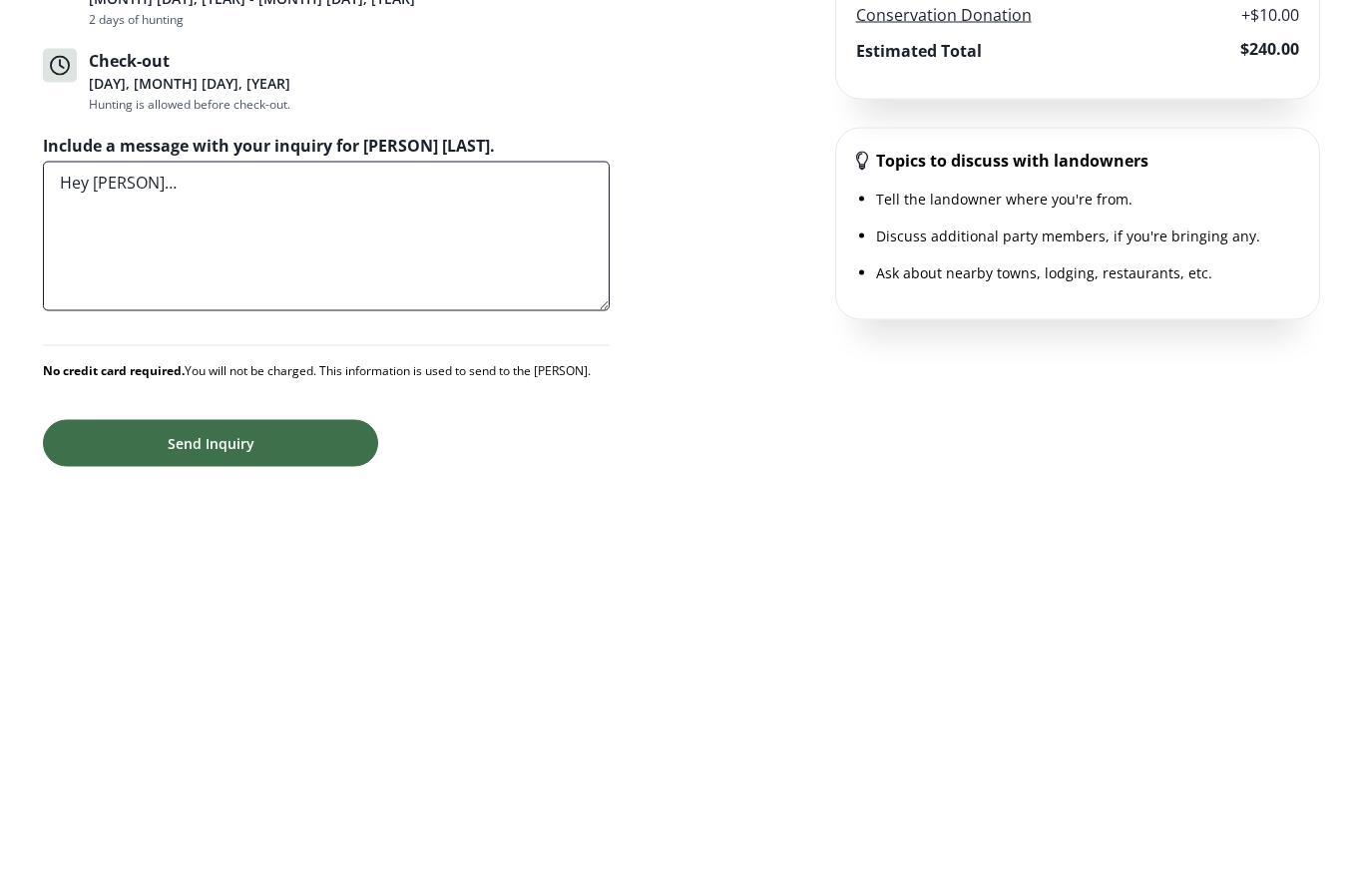 type 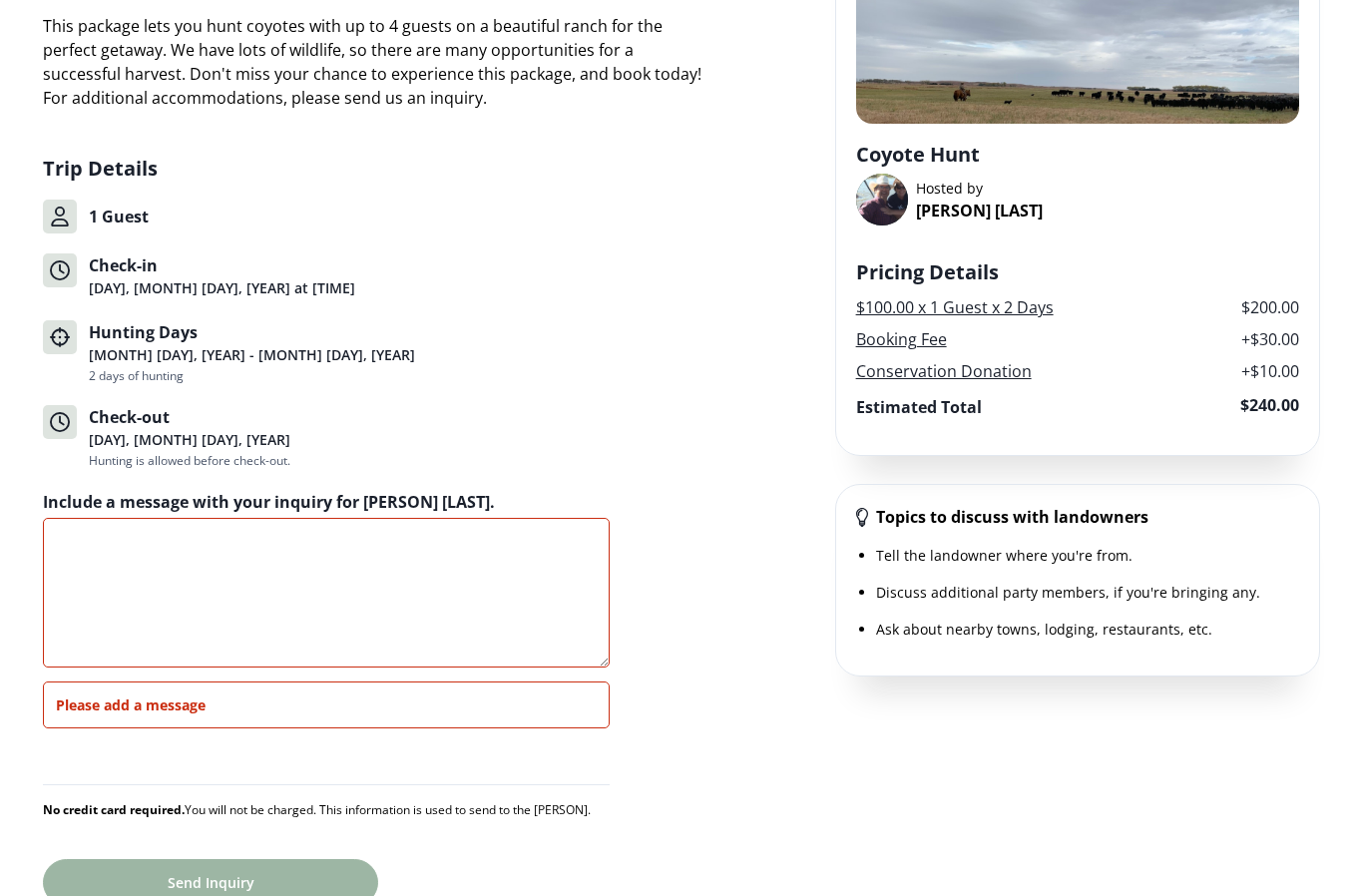 scroll, scrollTop: 0, scrollLeft: 0, axis: both 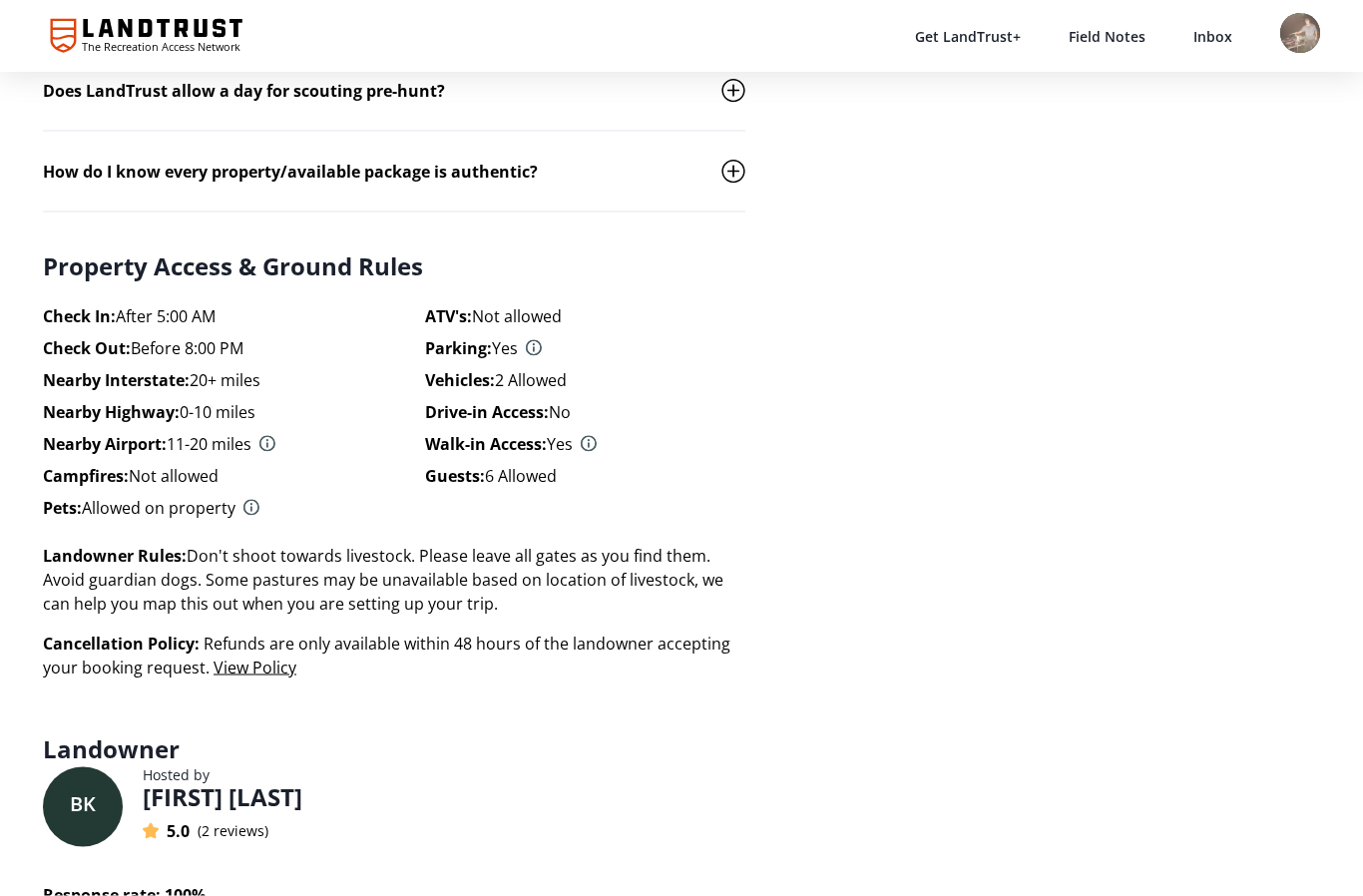 click on "$50.00 per Guest Package Includes 1 Guest 1 Day Choose Your Party Size 1  Guest Choose the Date(s) for Your Trip Choose your start and end dates Continue with Booking Pricing Details $50.00 x 1 Guest x 1 Day $50.00 Booking Fee + $7.50 Conservation Donation + $10.00 Total $67.50 * Prices are for exclusive access to this property. Book Now, Pay Later with Credova Get a real-time decision on available financing options. Based on your application acceptance, you will receive a virtual debit card from Credova that you can use for this LandTrust booking. How it works Select the "Get Prequalified" button at checkout. Complete the application to receive your financing options and see what options are available for your LandTrust booking. Once you see the virtual debit card in the Credova application, complete your LandTrust booking by using the new card provided by Credova at checkout. Close Upgrade Today To Get Early Access to the newest properties and hunts. Easily find new properties and hunts Learn More $50.00" at bounding box center (1065, -39) 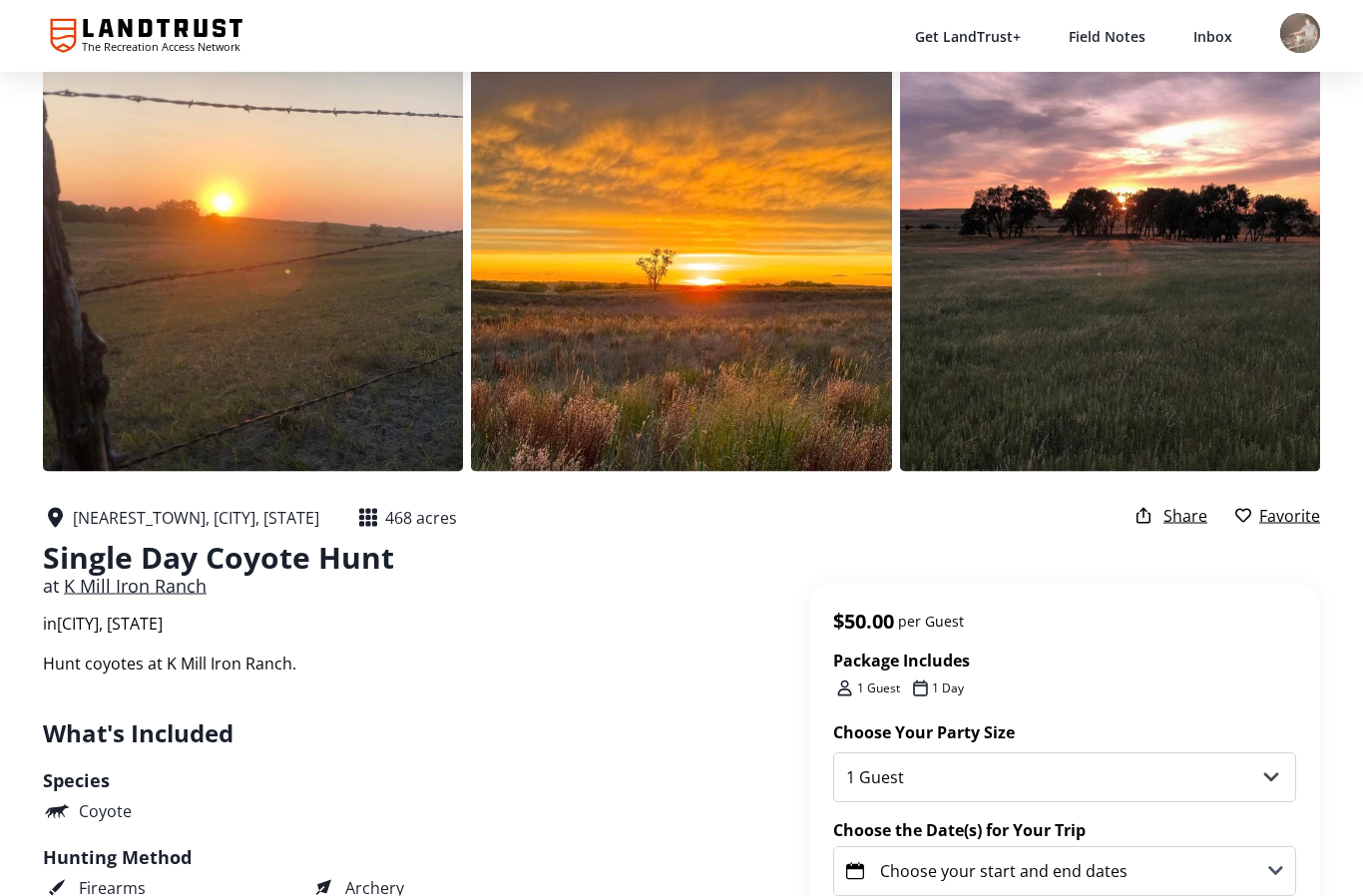 scroll, scrollTop: 0, scrollLeft: 0, axis: both 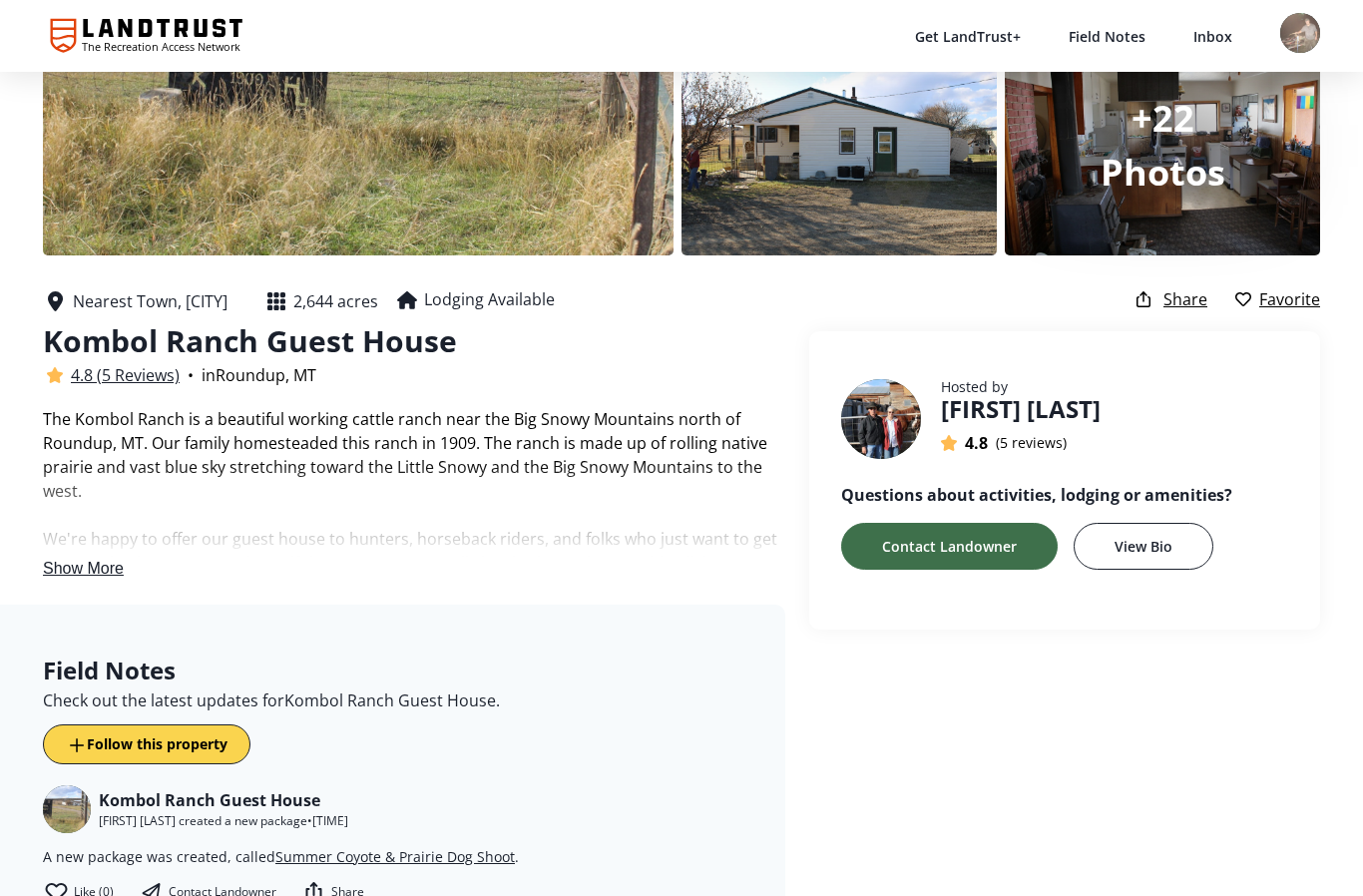 click on "Show More" at bounding box center [83, 569] 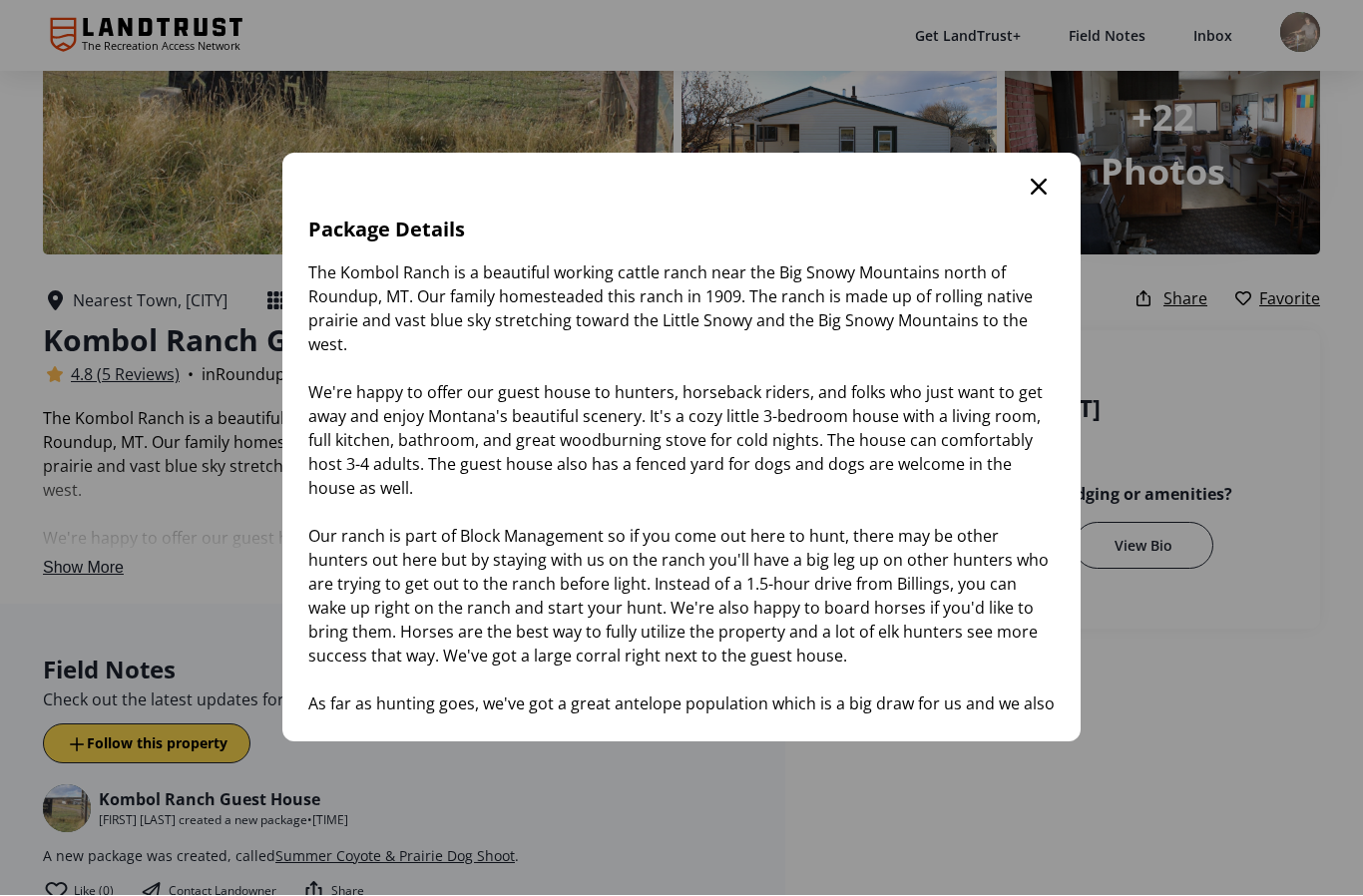 scroll, scrollTop: 0, scrollLeft: 0, axis: both 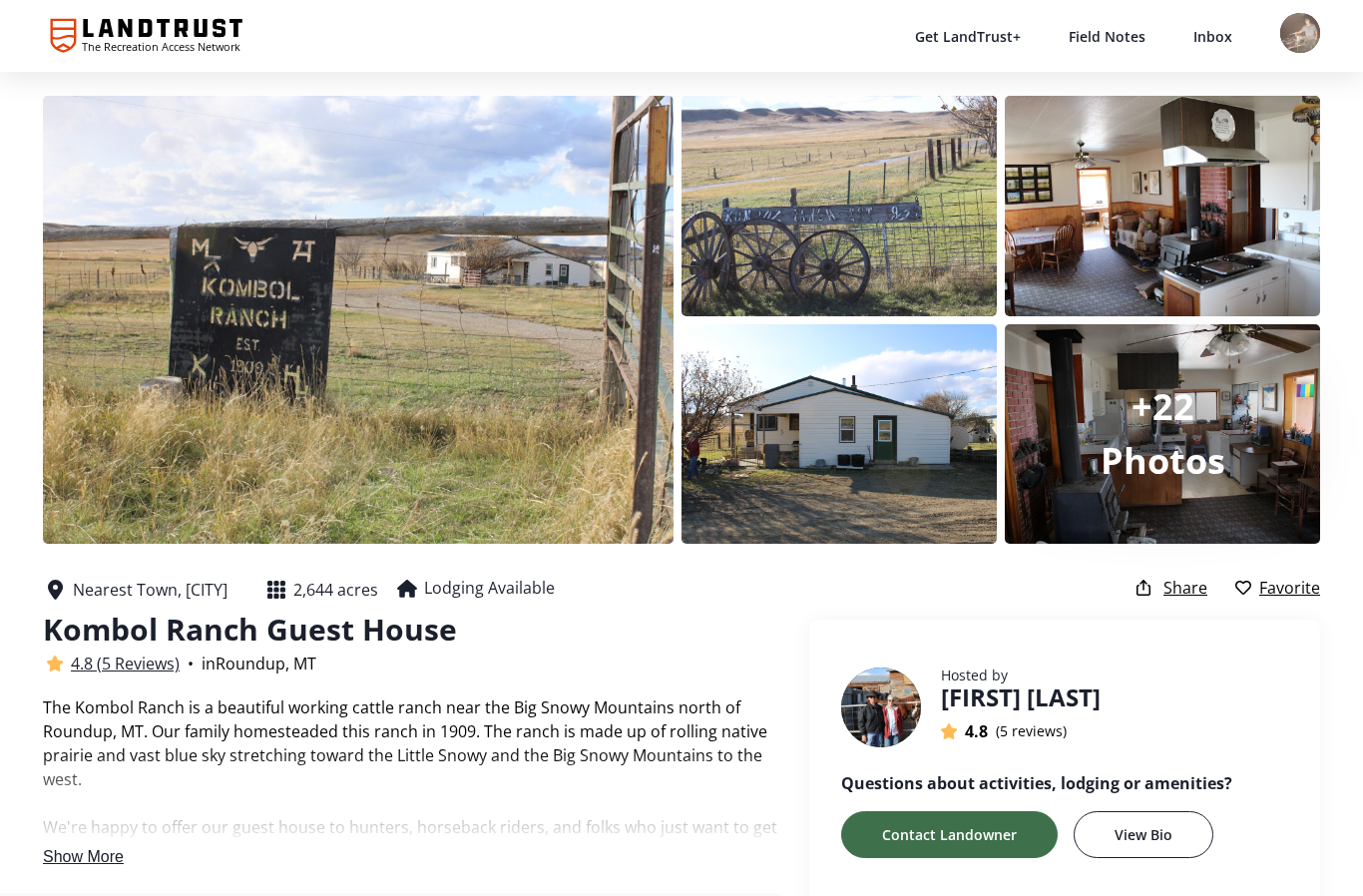 click on "Photos" at bounding box center [1162, 460] 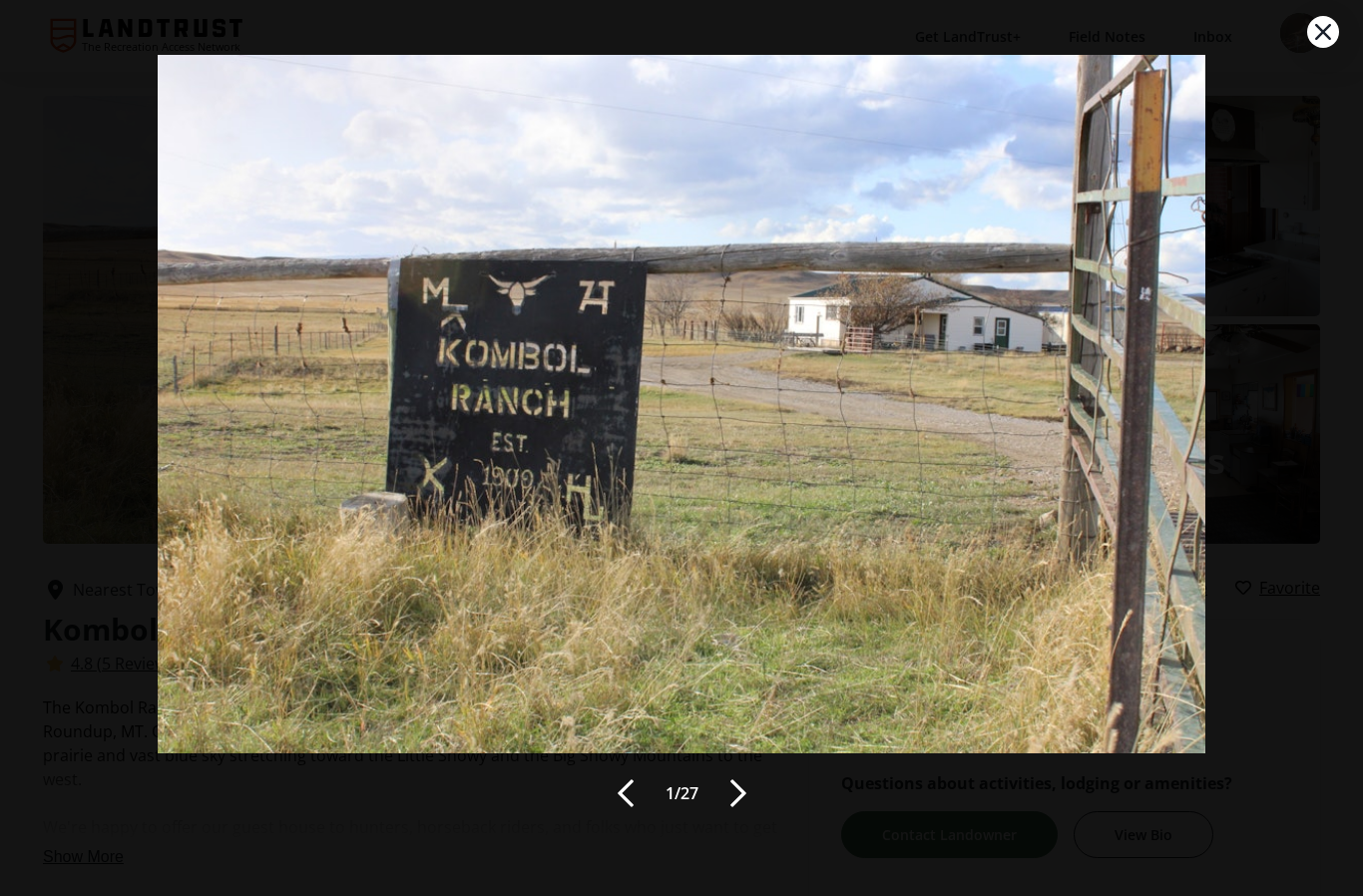 click at bounding box center (738, 793) 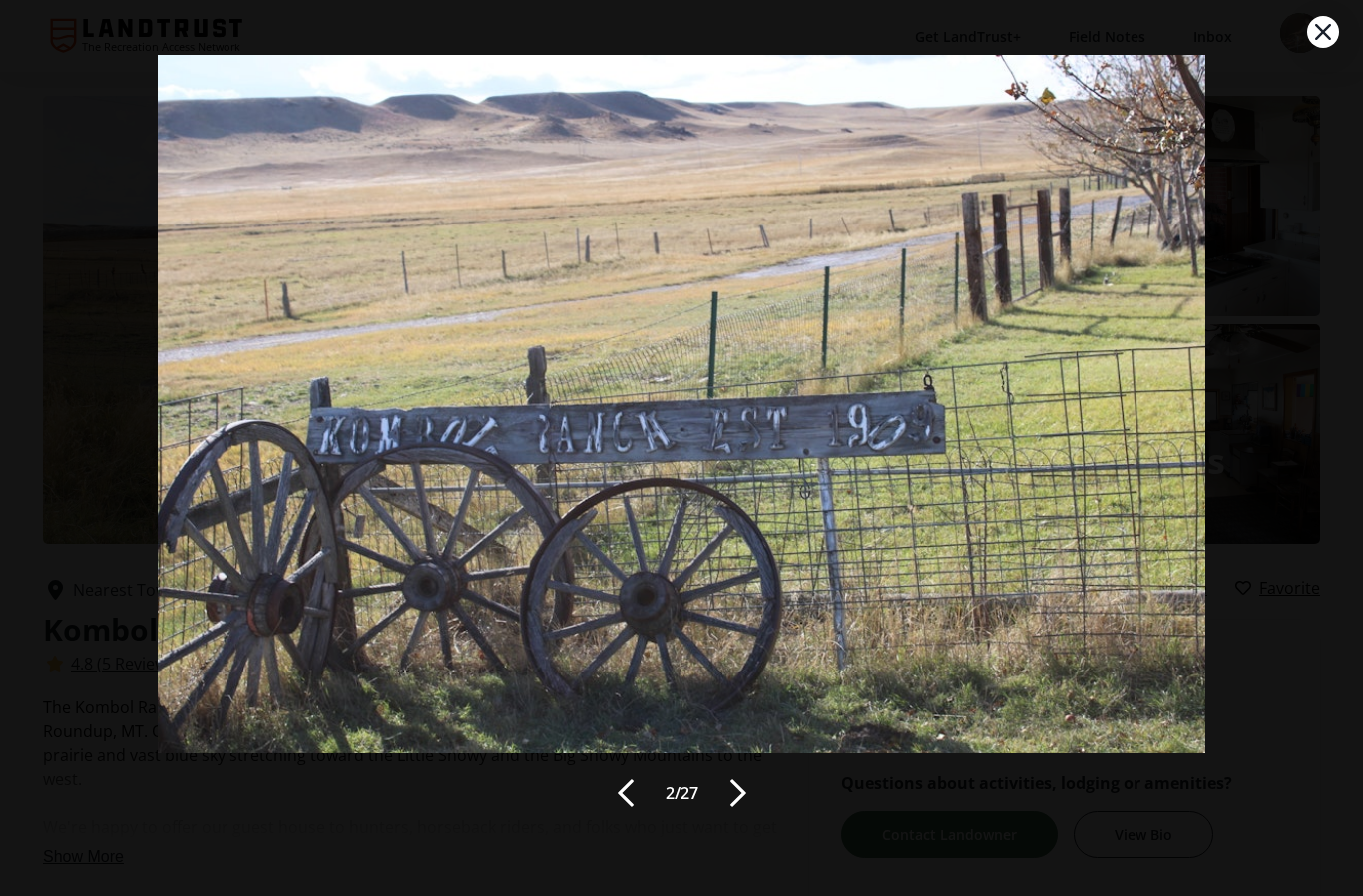 click at bounding box center (738, 793) 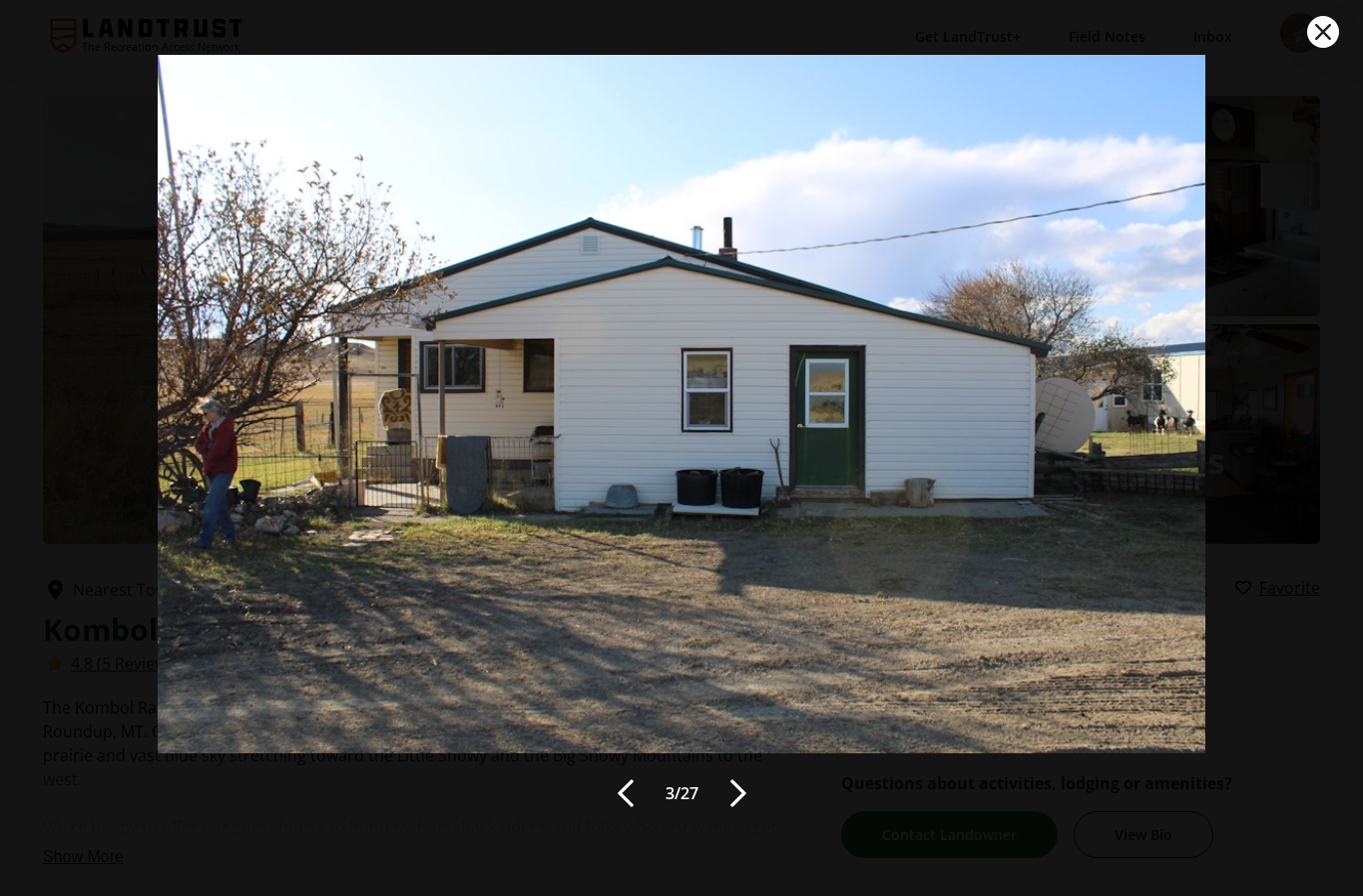 click at bounding box center (738, 793) 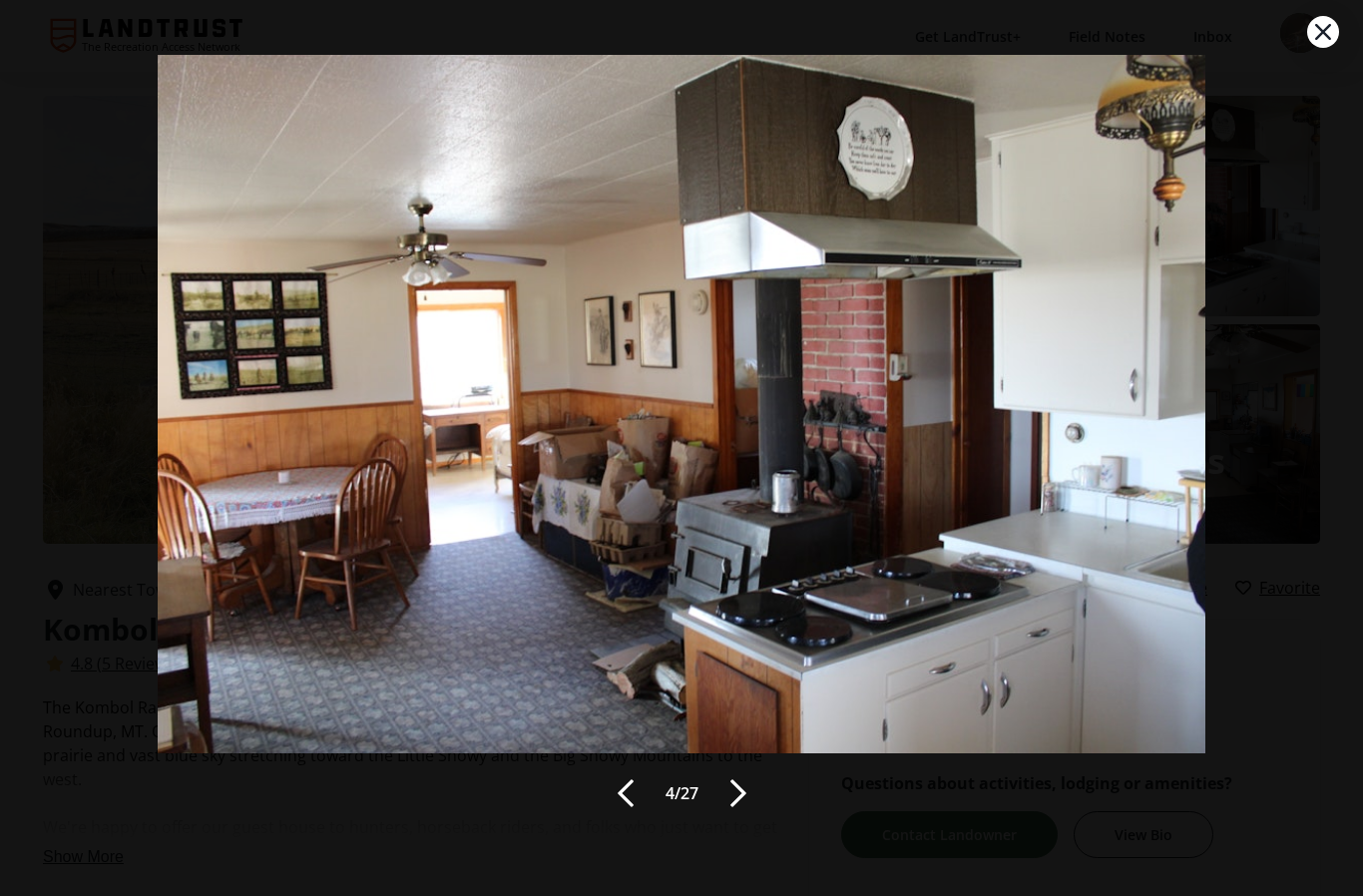 click at bounding box center [738, 793] 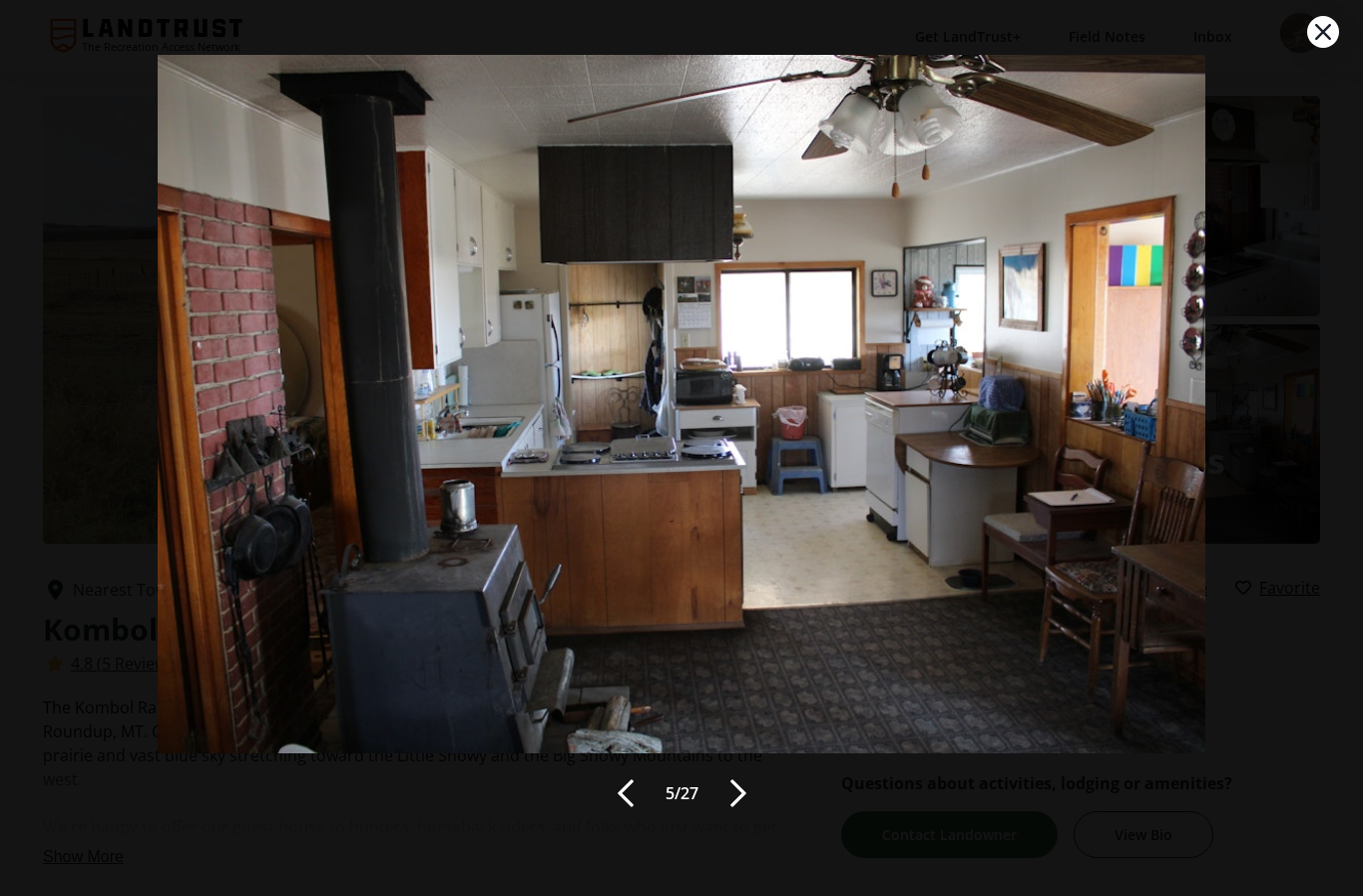 click at bounding box center (738, 793) 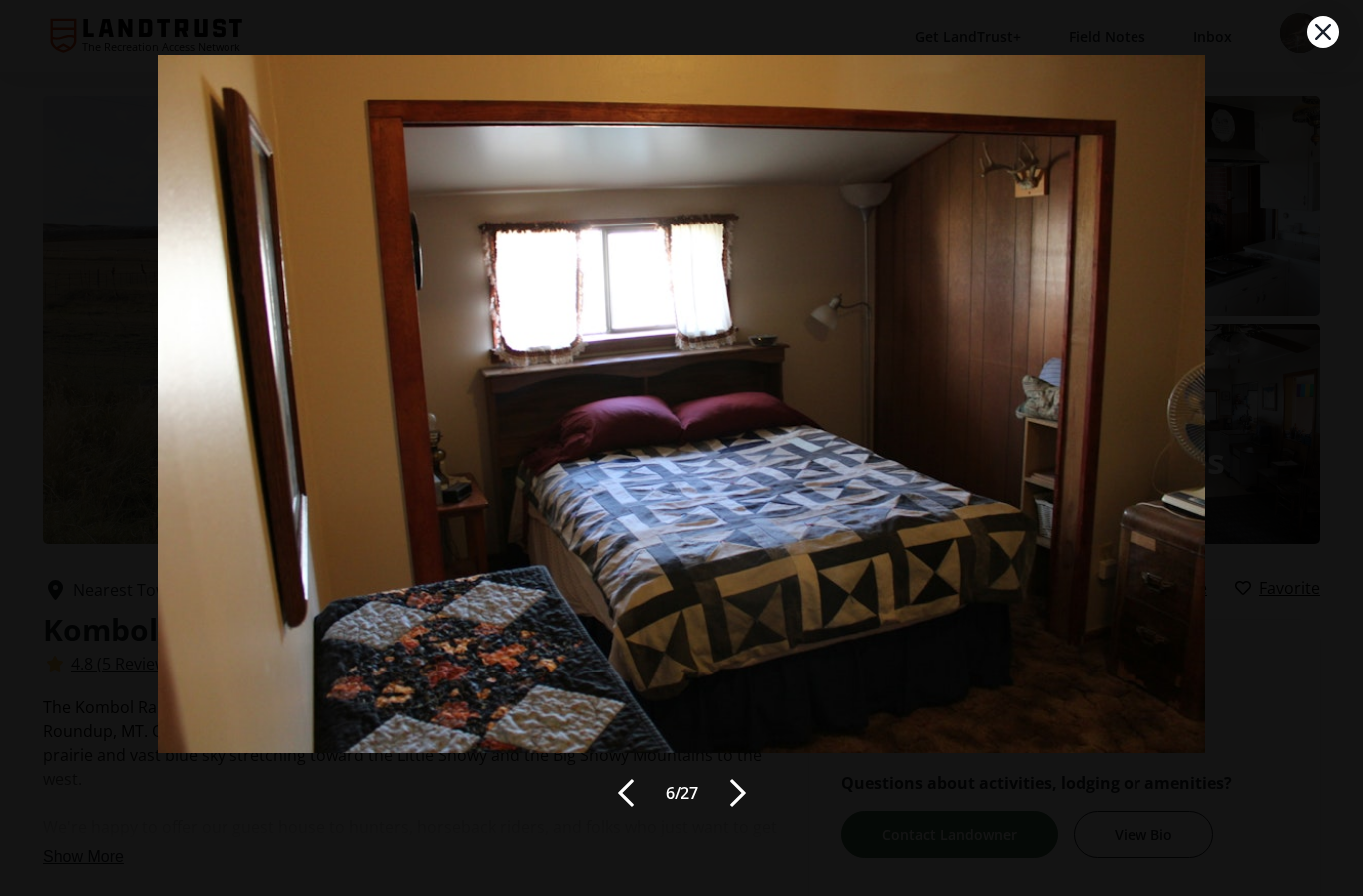 click at bounding box center (738, 793) 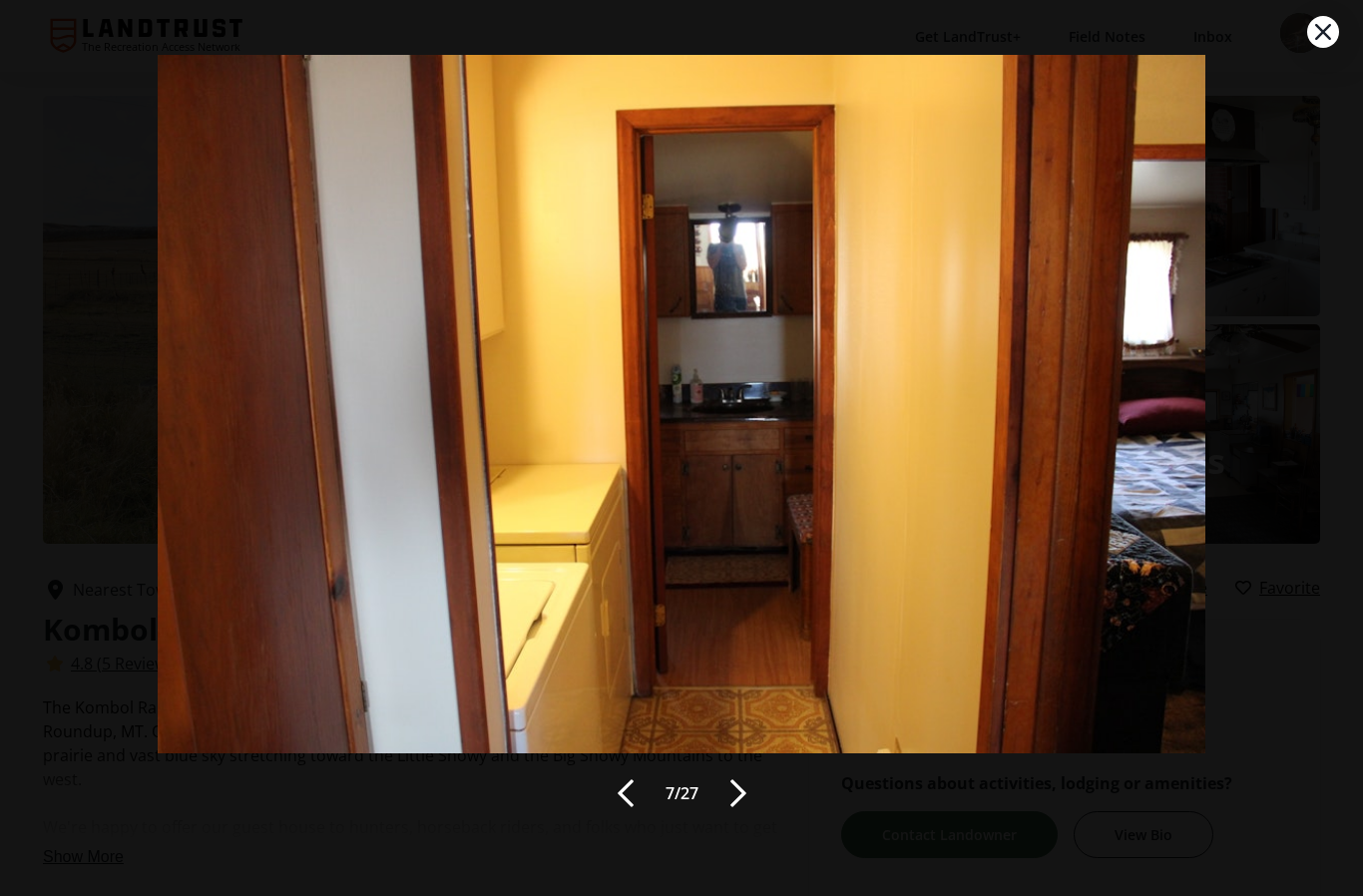 click at bounding box center (738, 793) 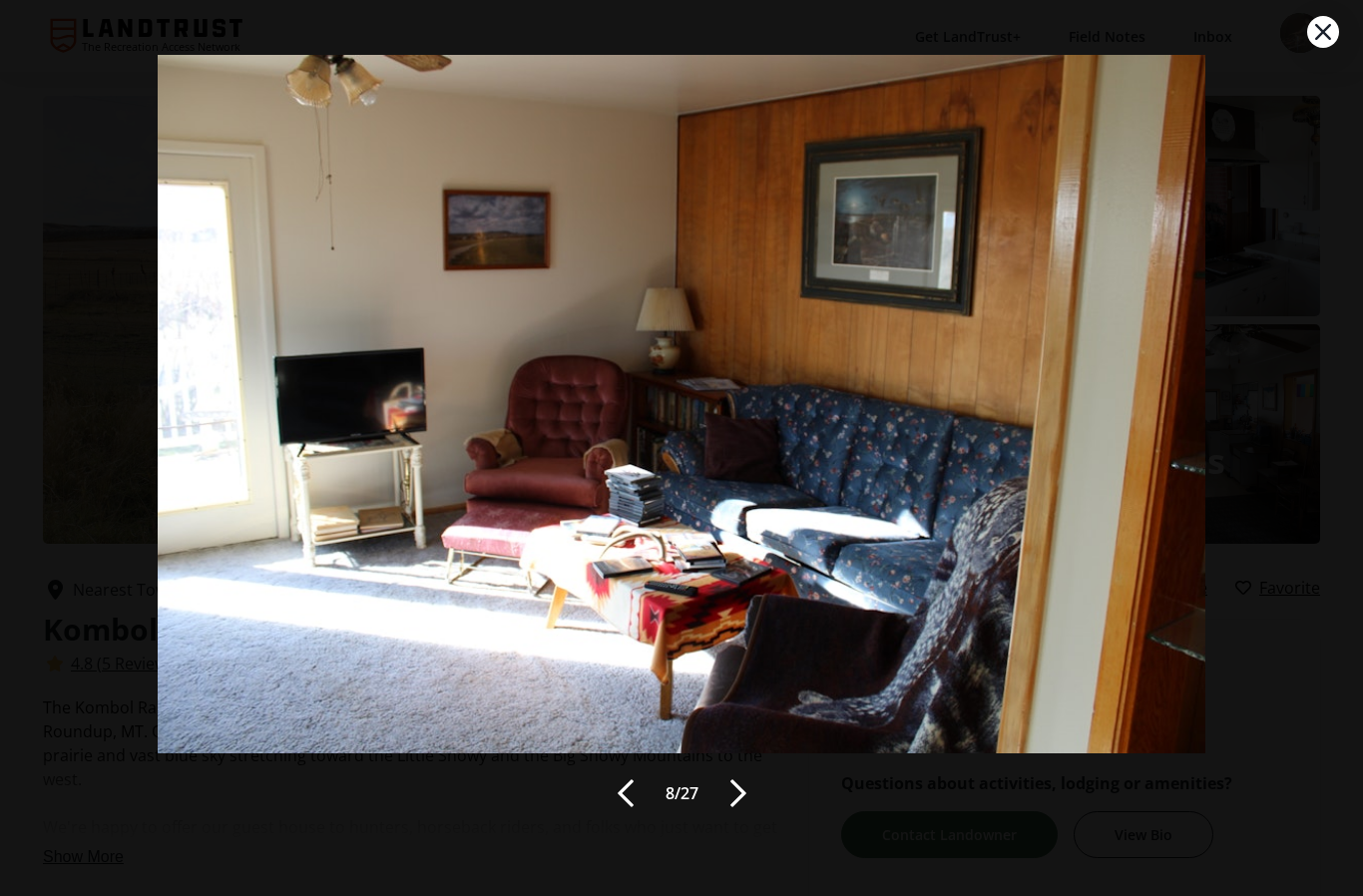click at bounding box center [738, 793] 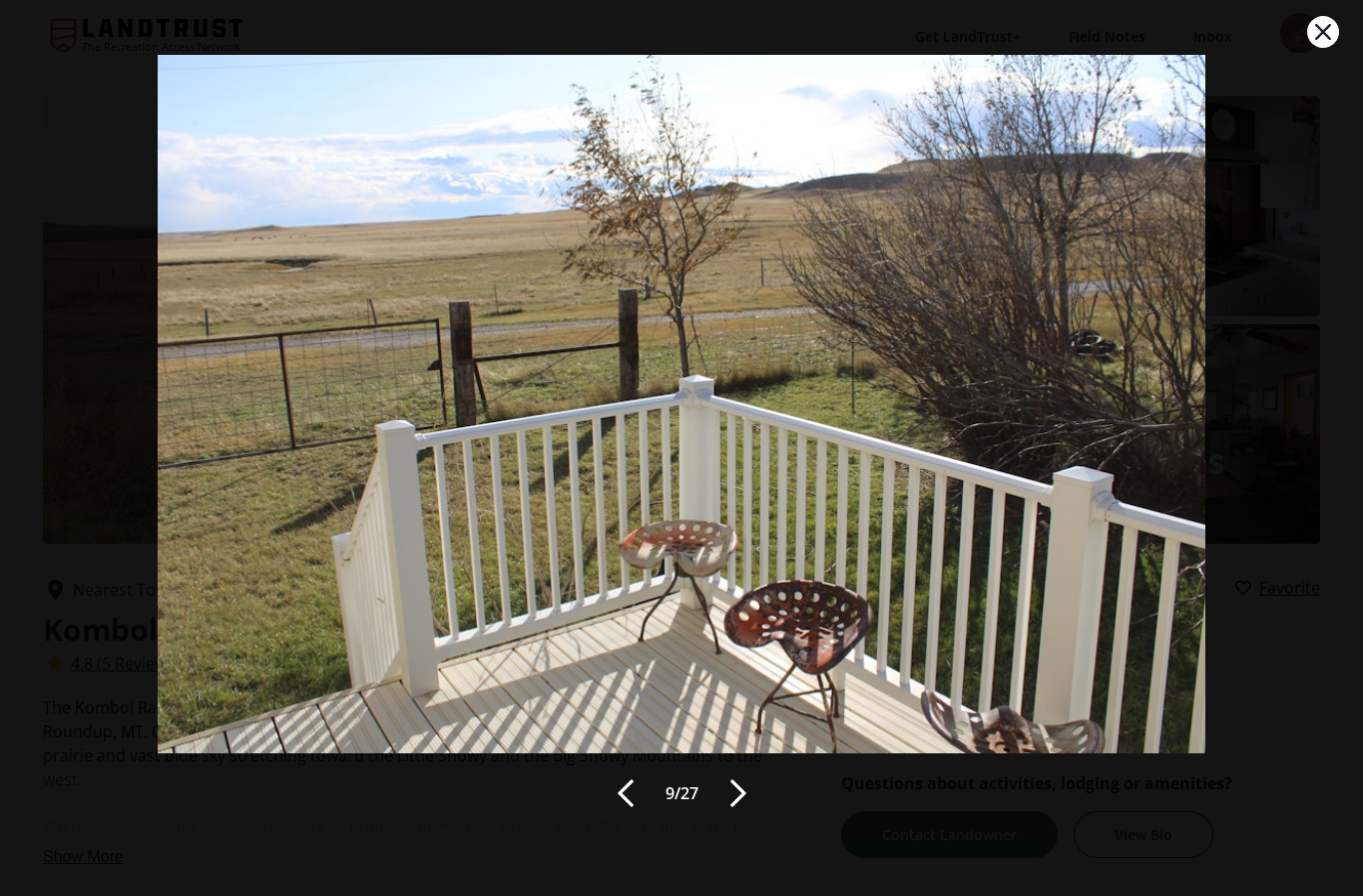 click at bounding box center (738, 793) 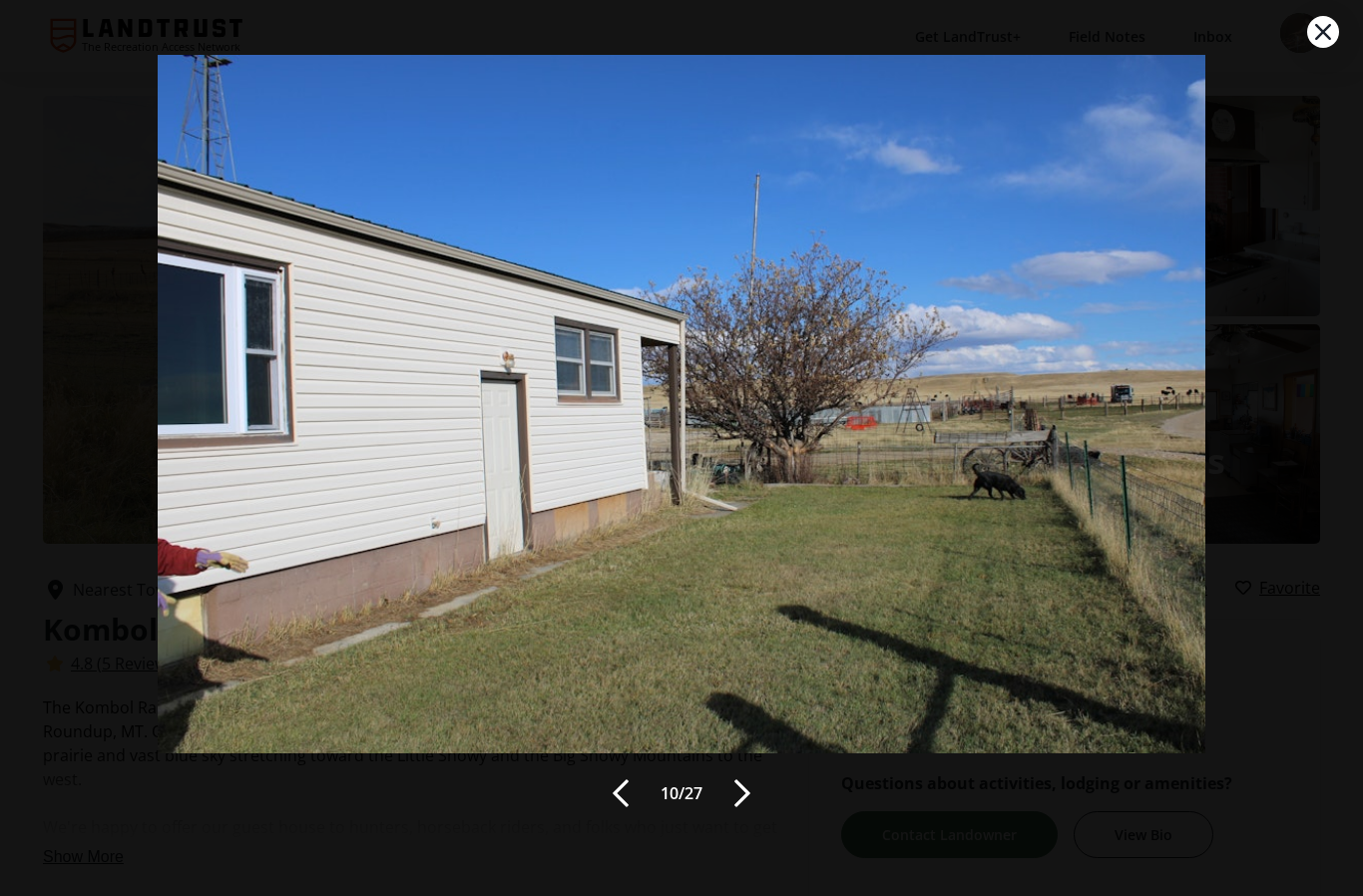 click at bounding box center (742, 793) 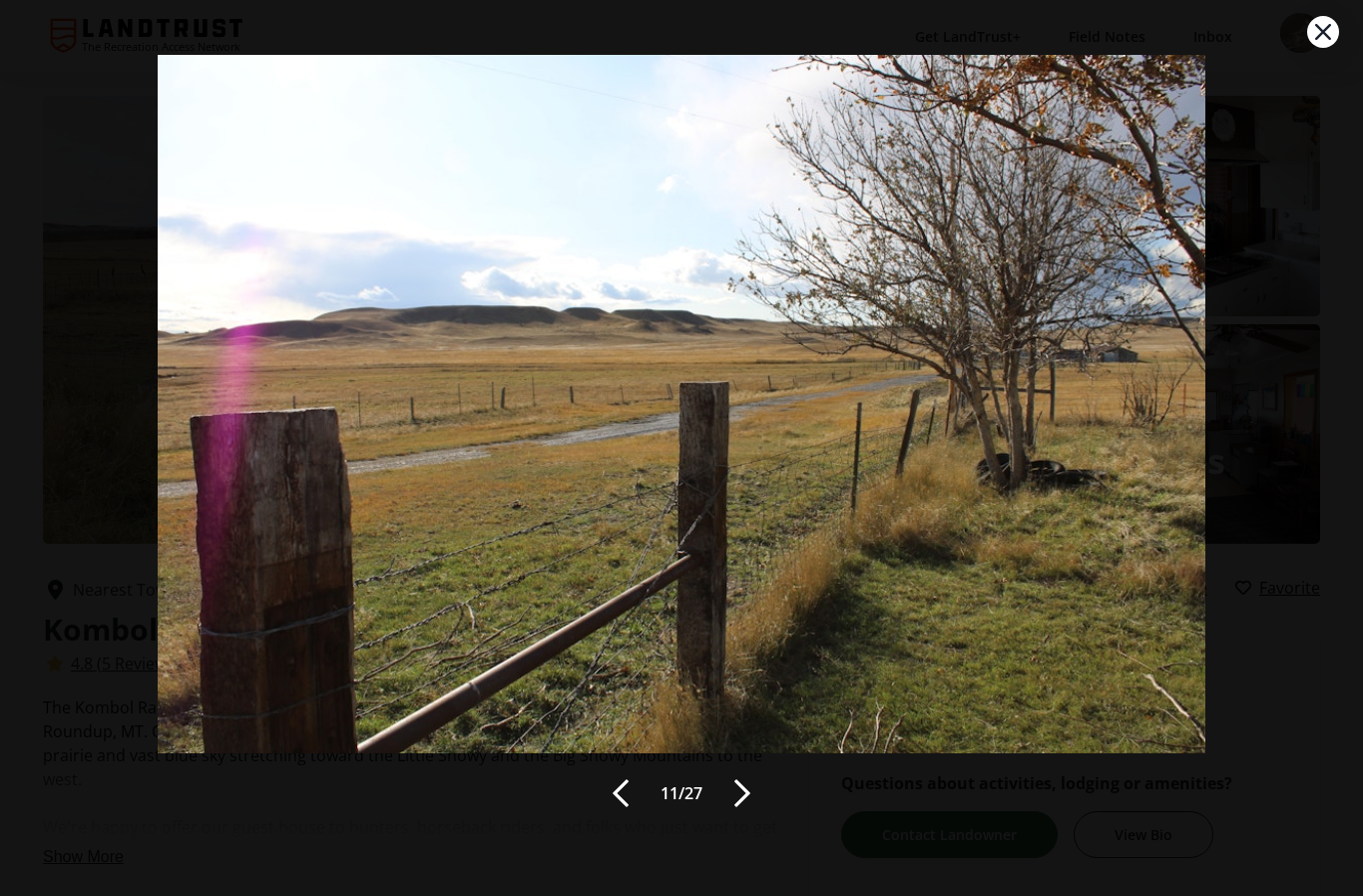 click at bounding box center (742, 793) 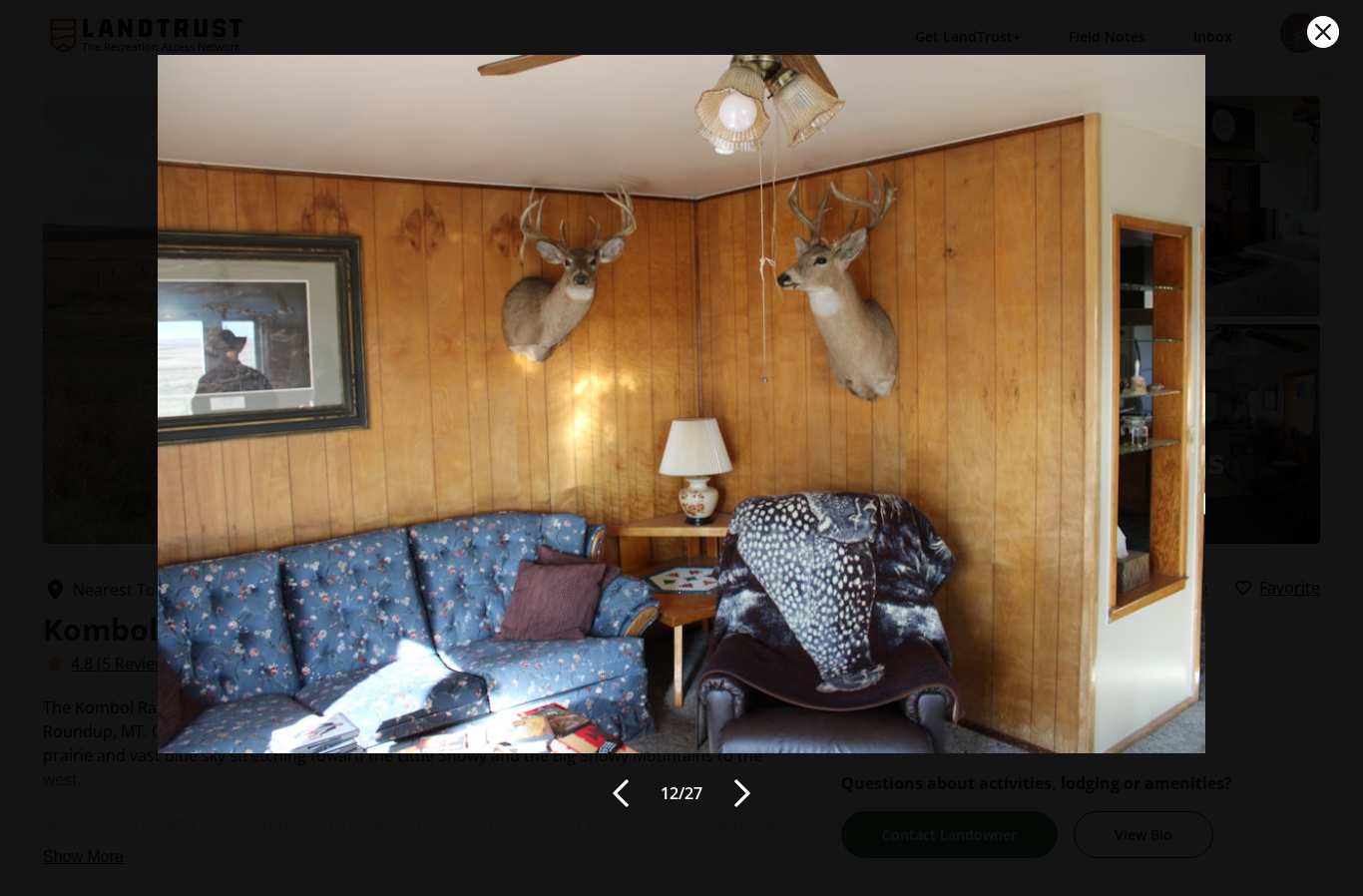 click at bounding box center (742, 793) 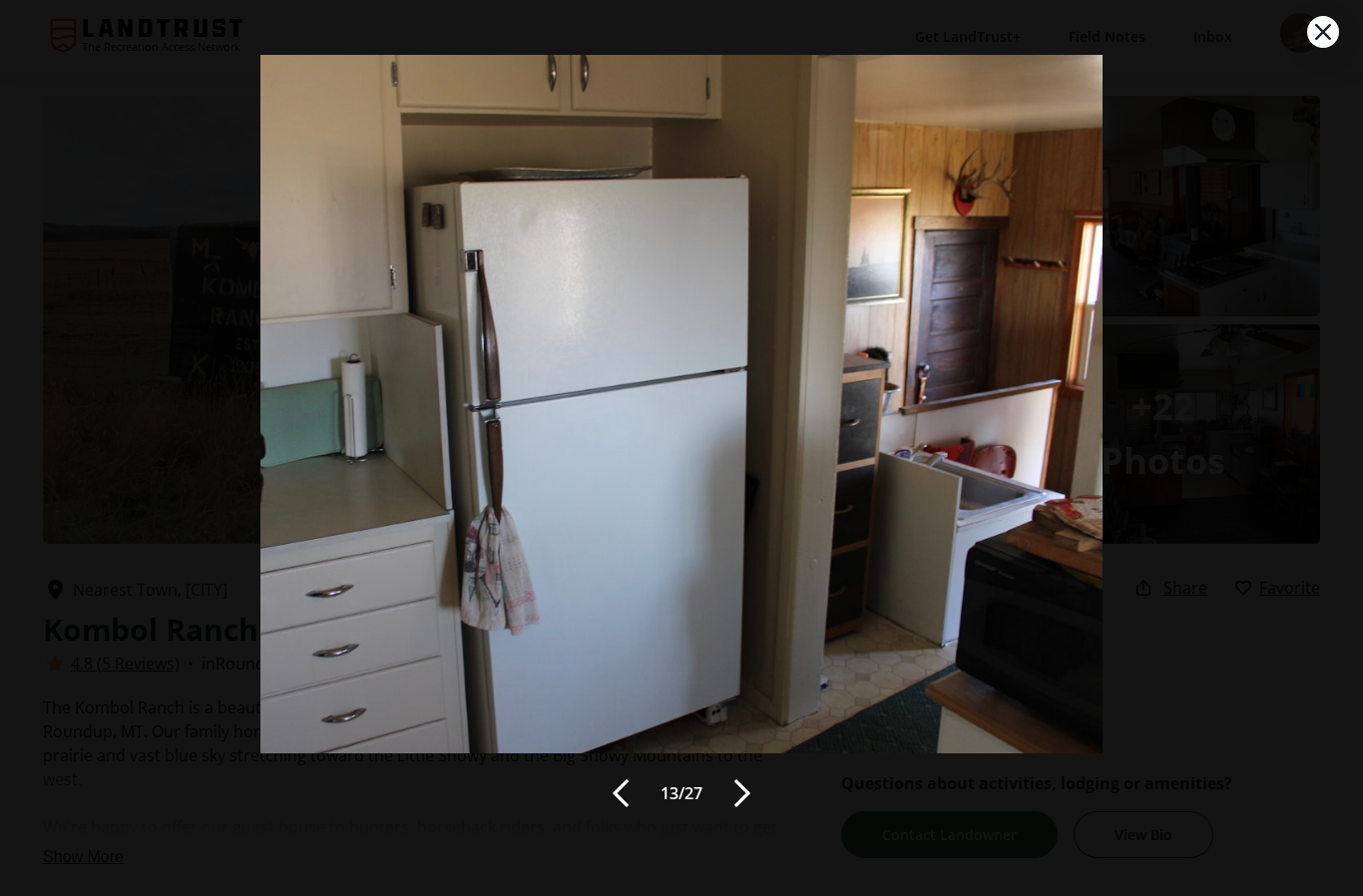 click at bounding box center (742, 793) 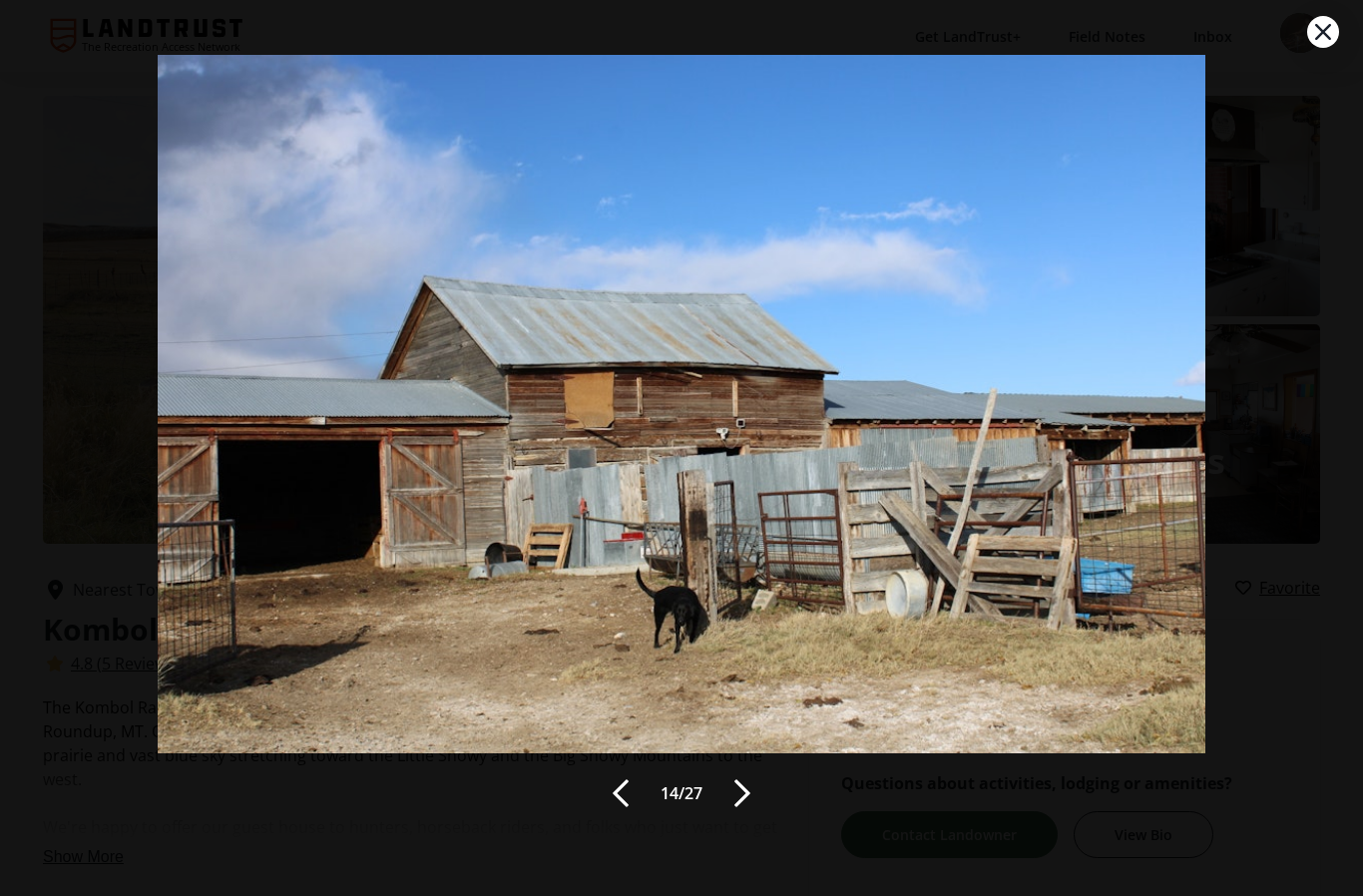 click at bounding box center [742, 793] 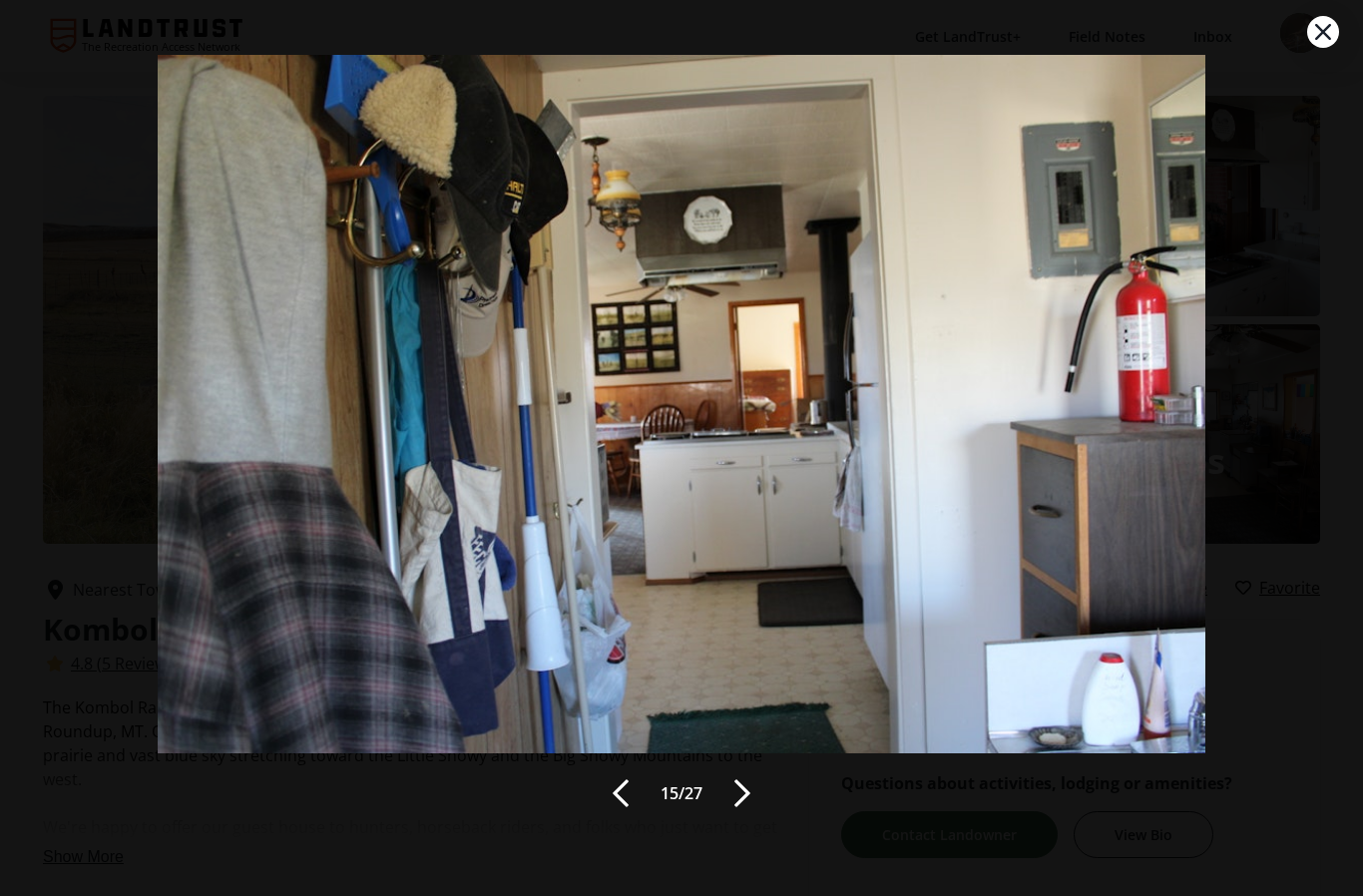 click at bounding box center (742, 793) 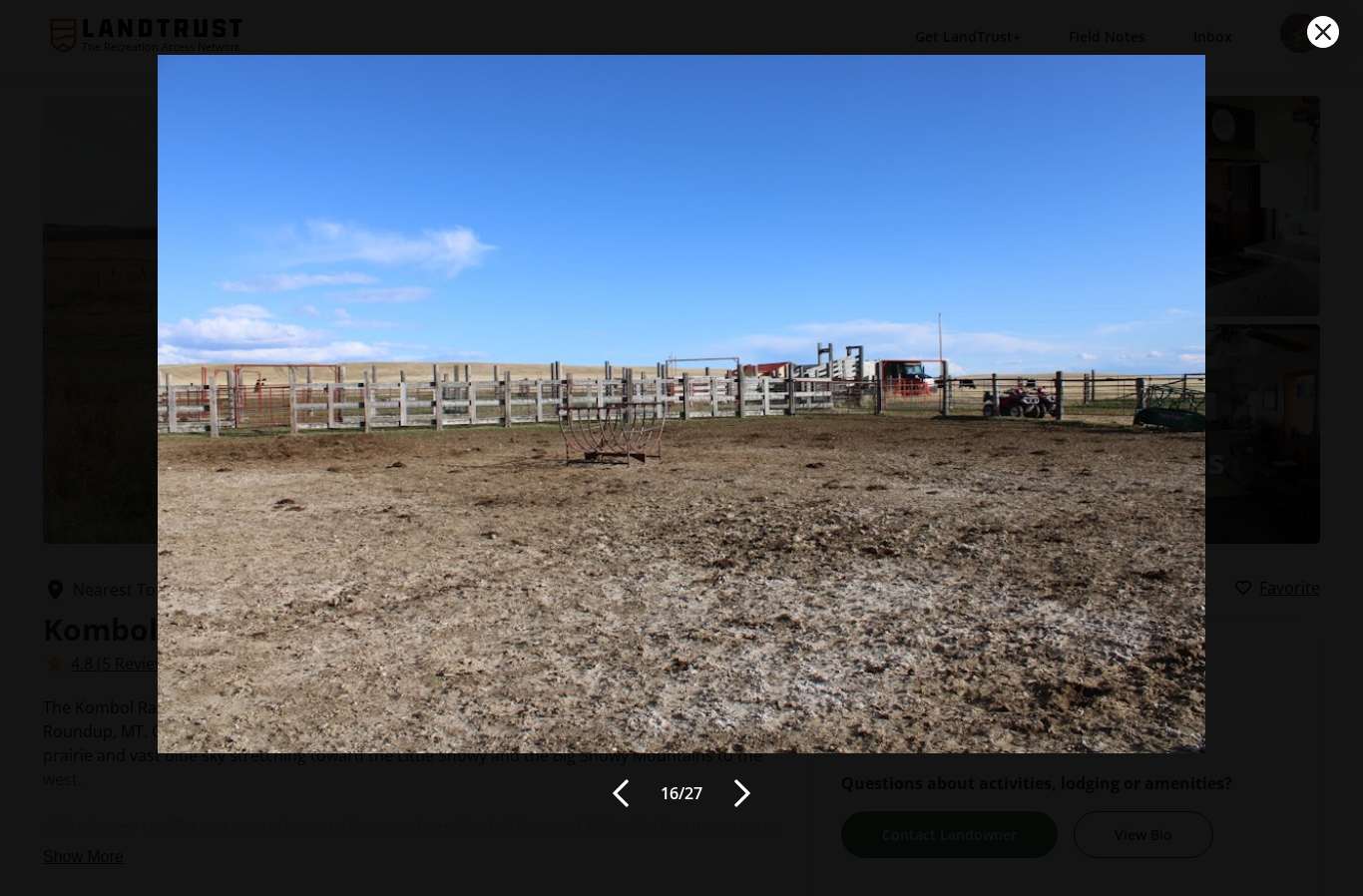 click at bounding box center [742, 793] 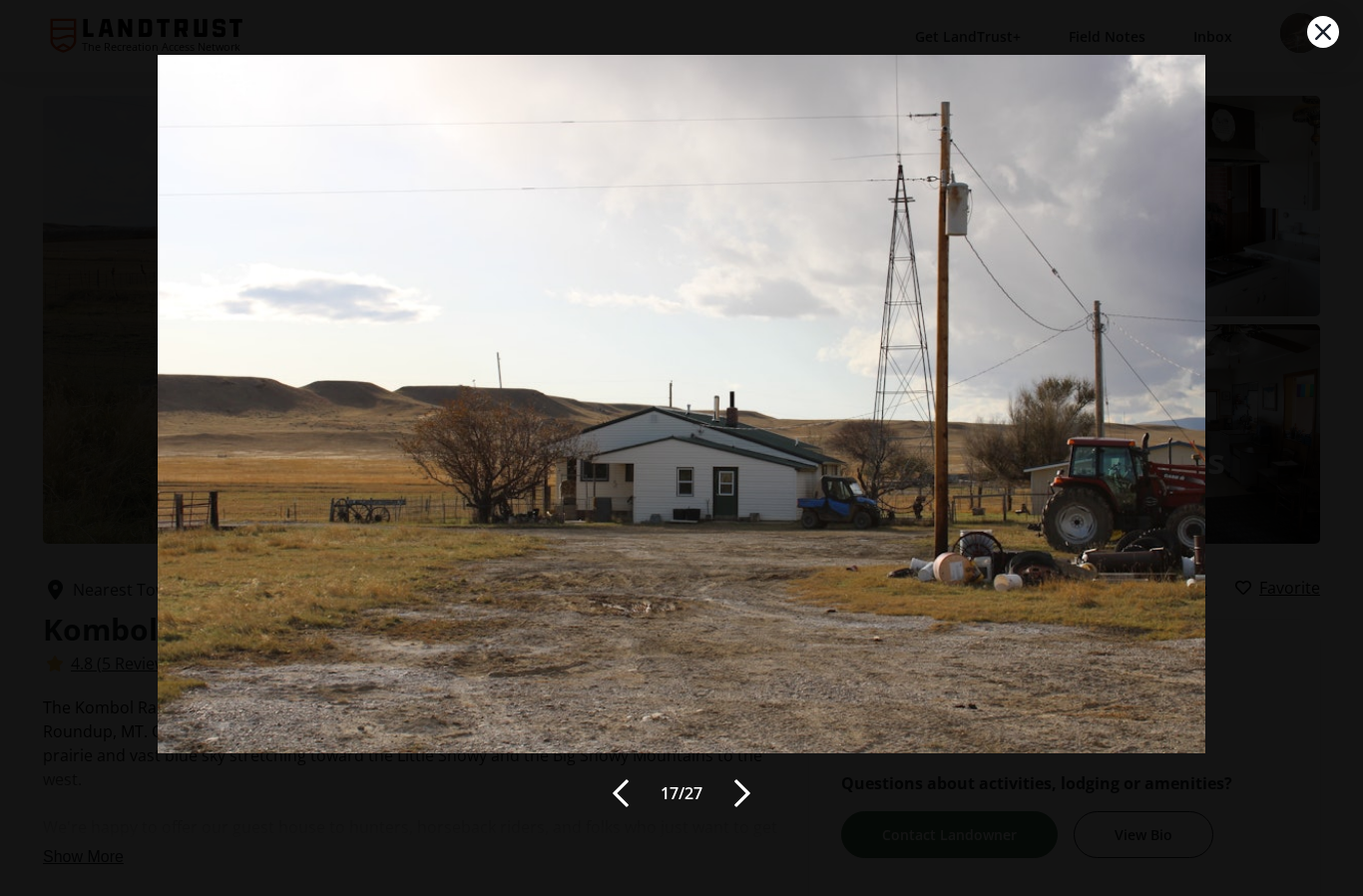 click at bounding box center (742, 793) 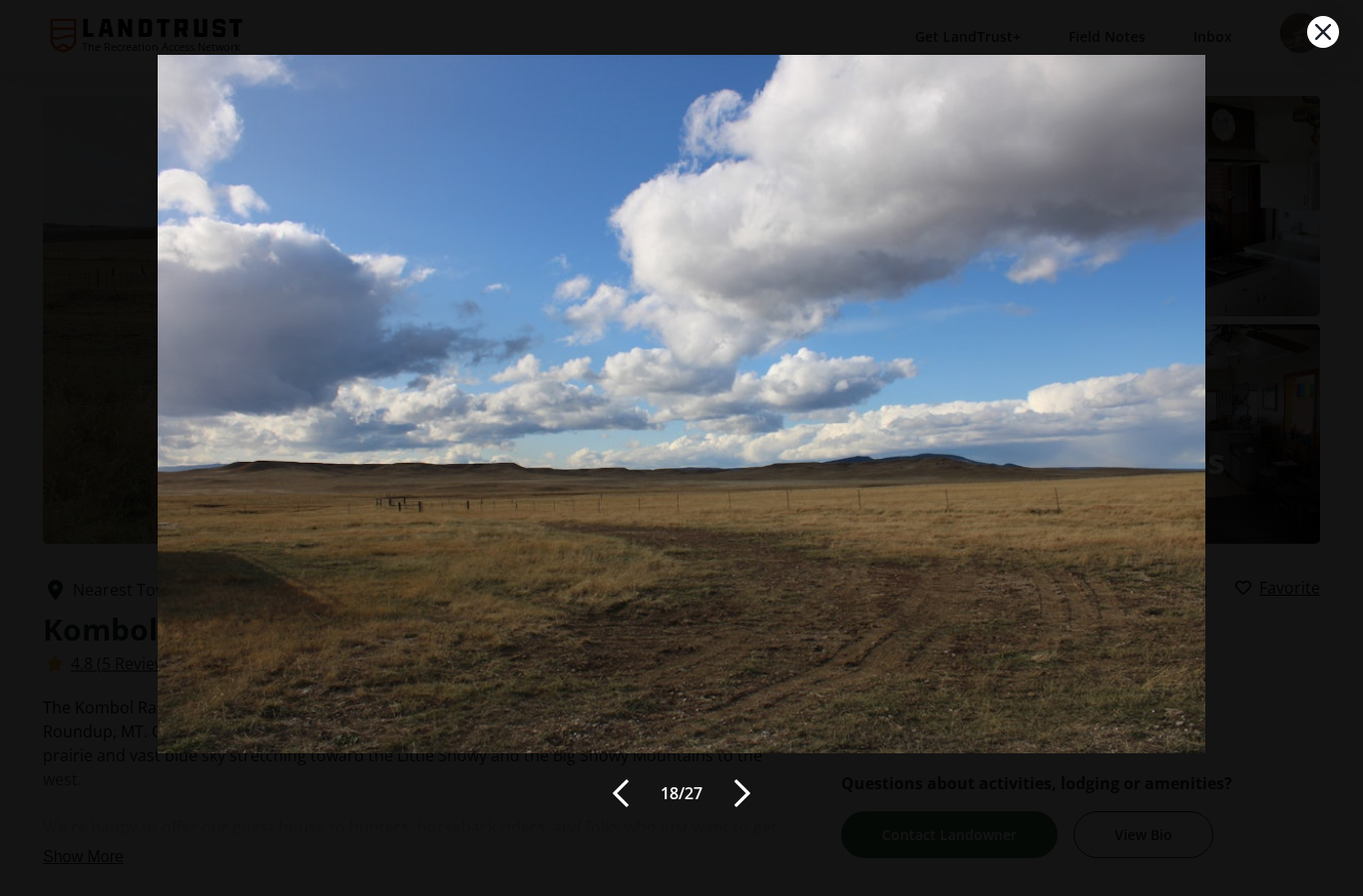 click at bounding box center (742, 793) 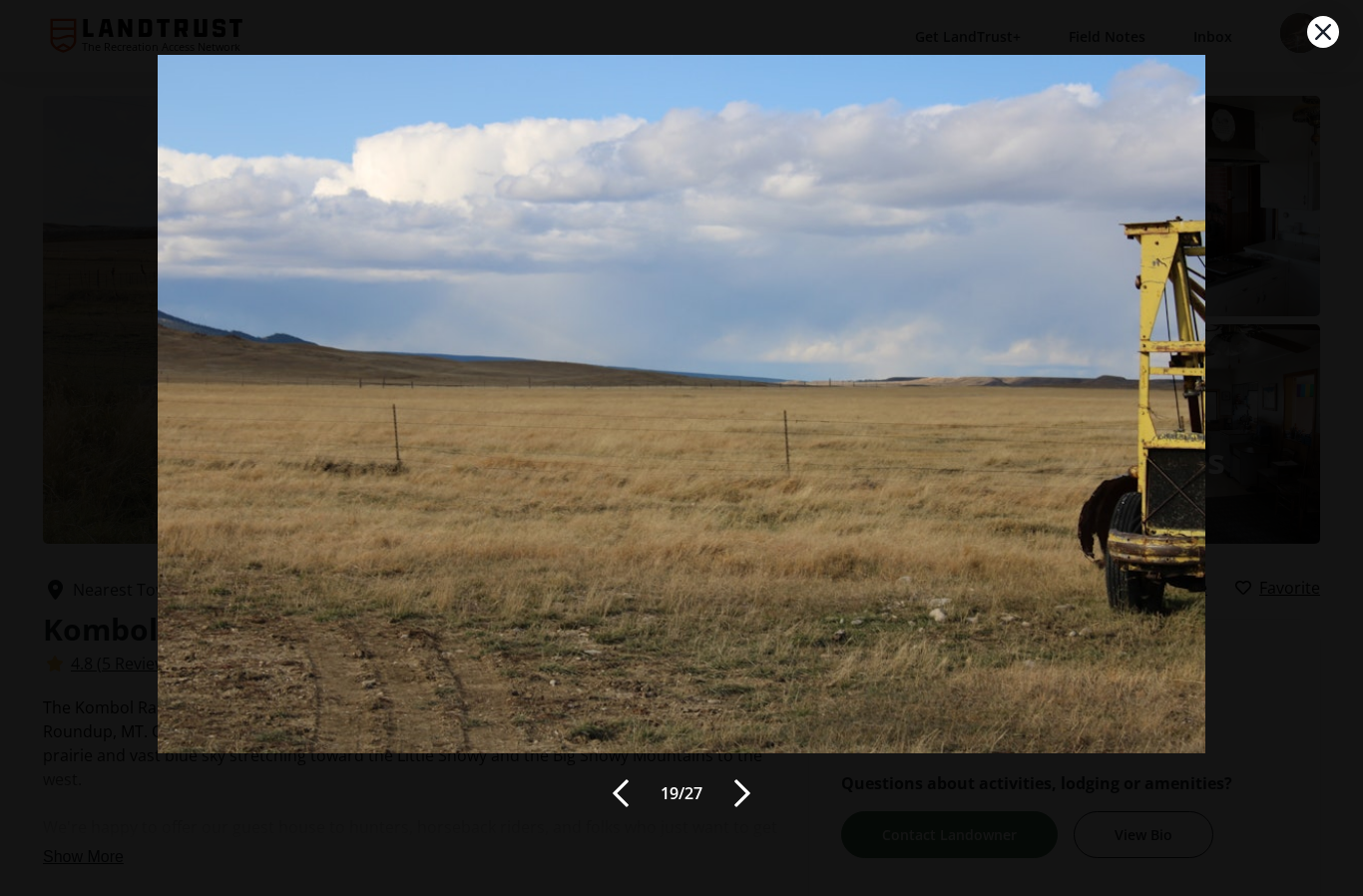 click at bounding box center (742, 793) 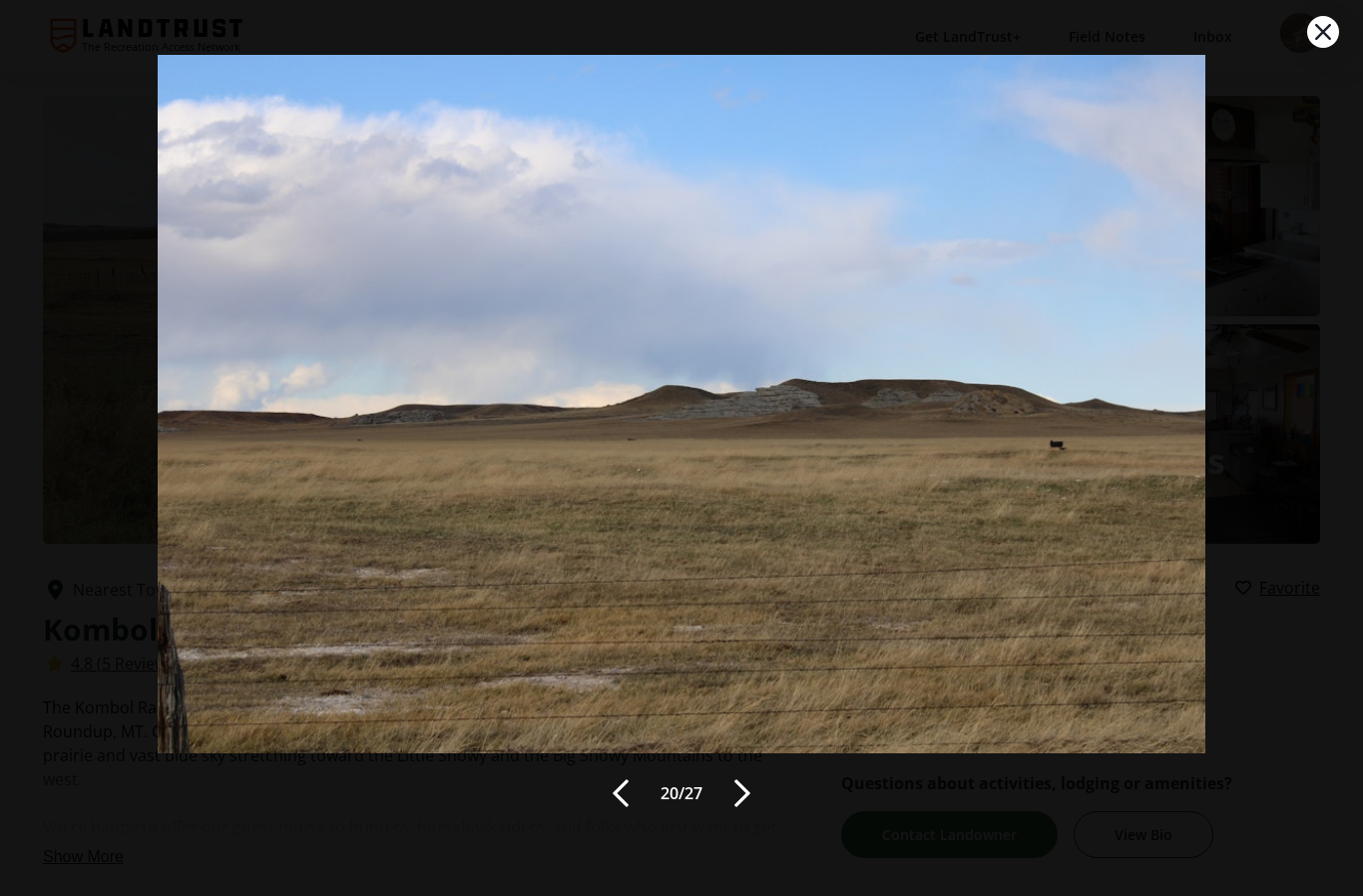 click at bounding box center [742, 793] 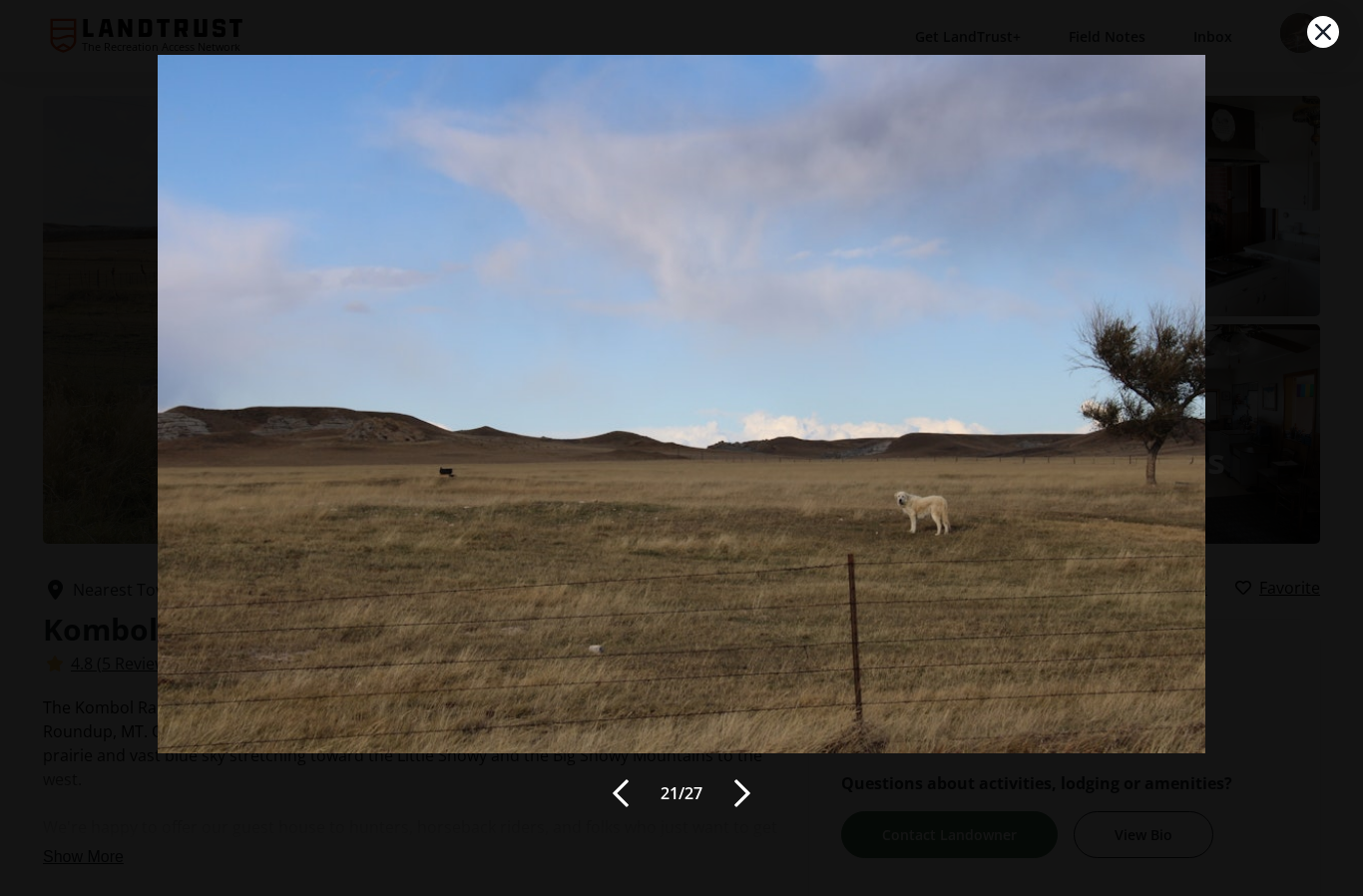 click at bounding box center [742, 793] 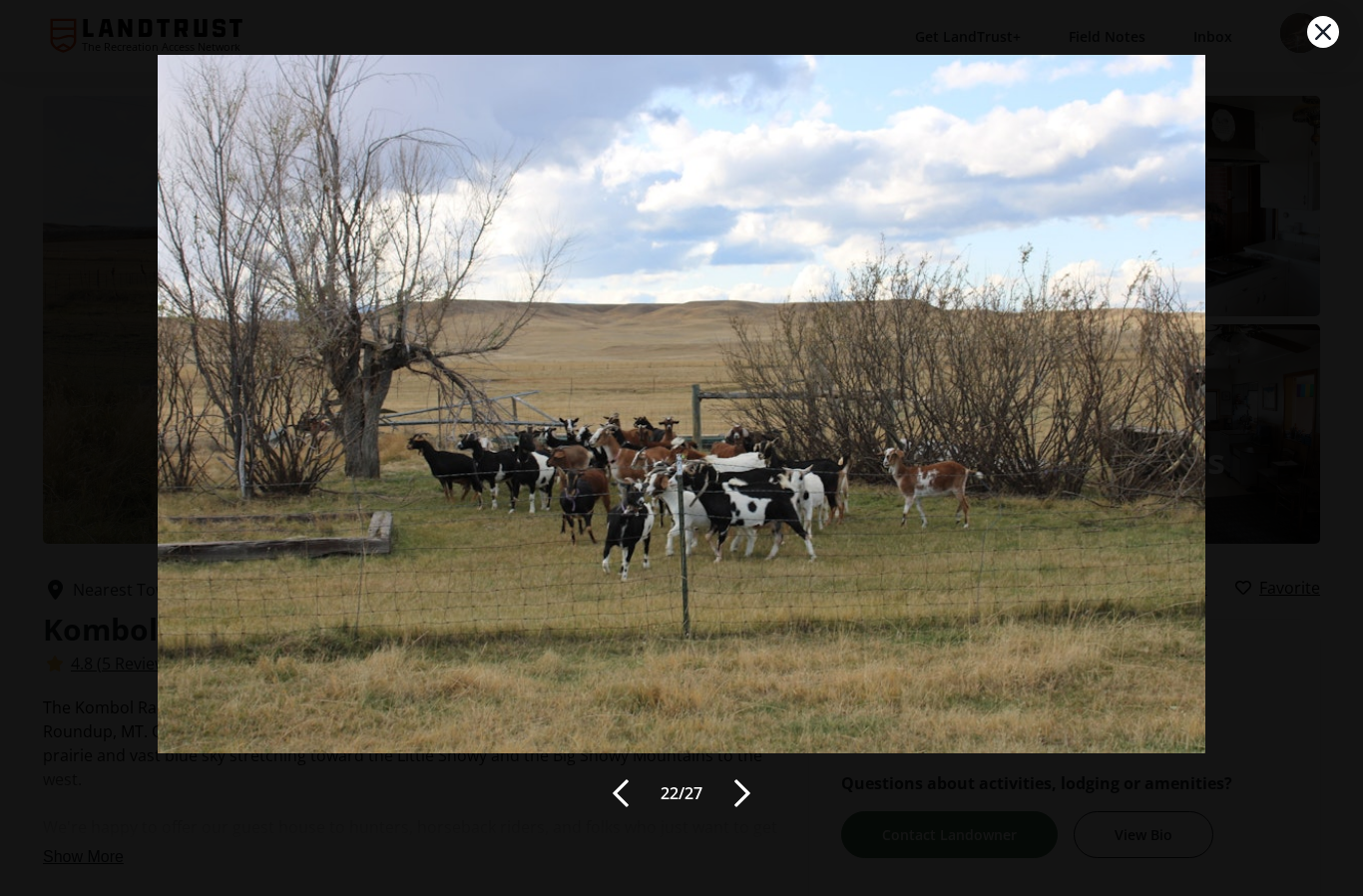 click at bounding box center (742, 793) 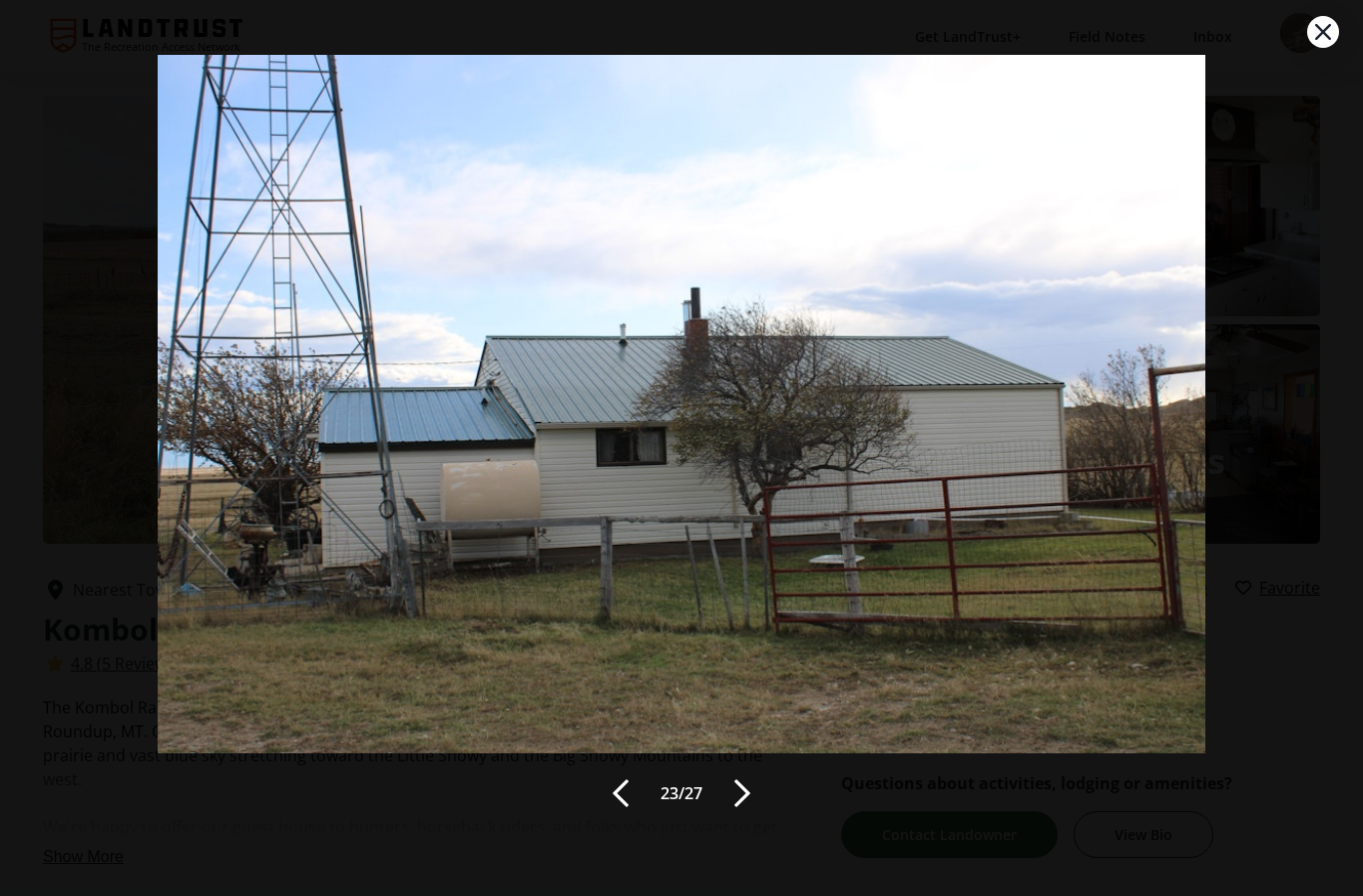 click at bounding box center [742, 793] 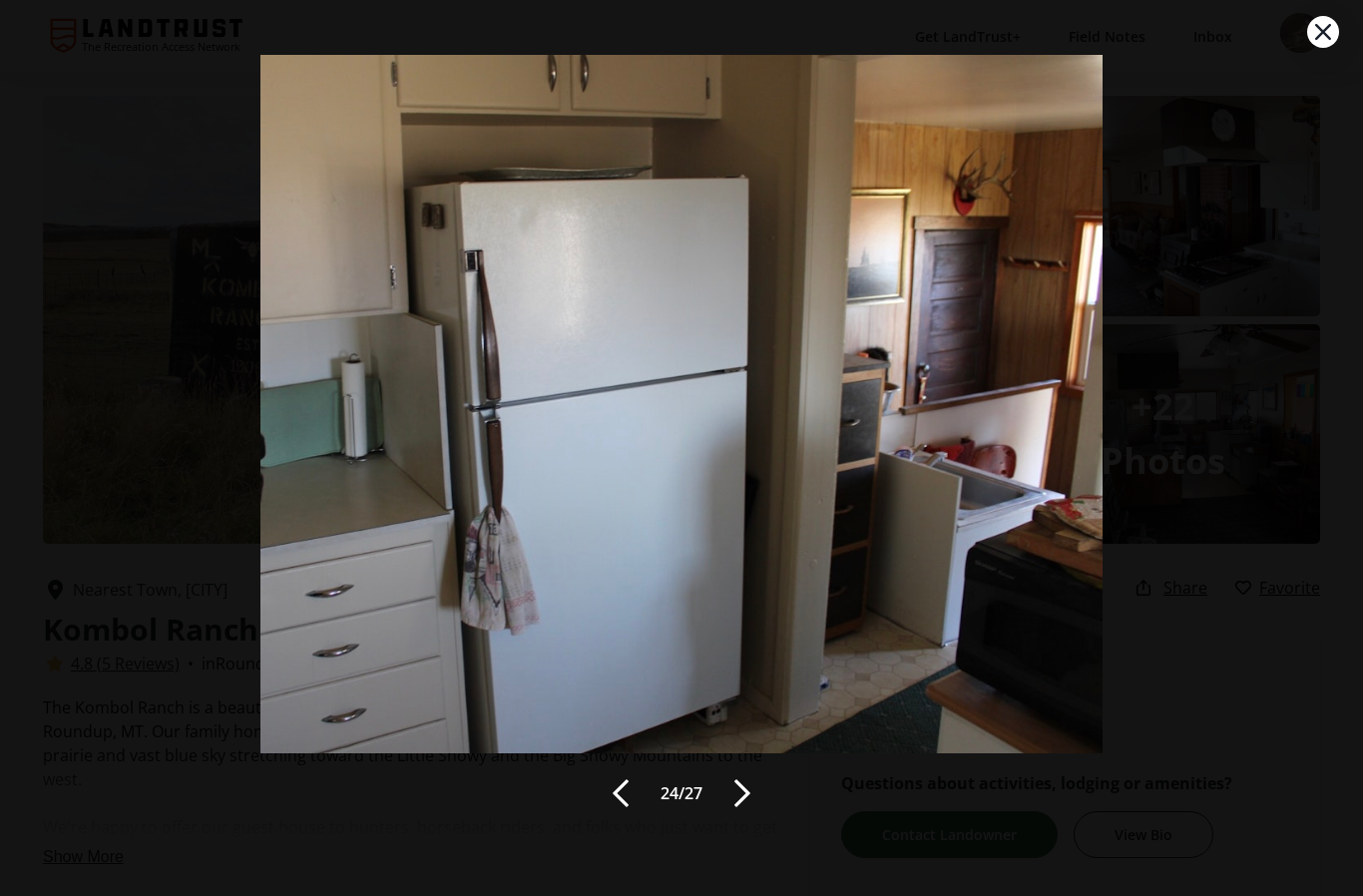 click at bounding box center [742, 793] 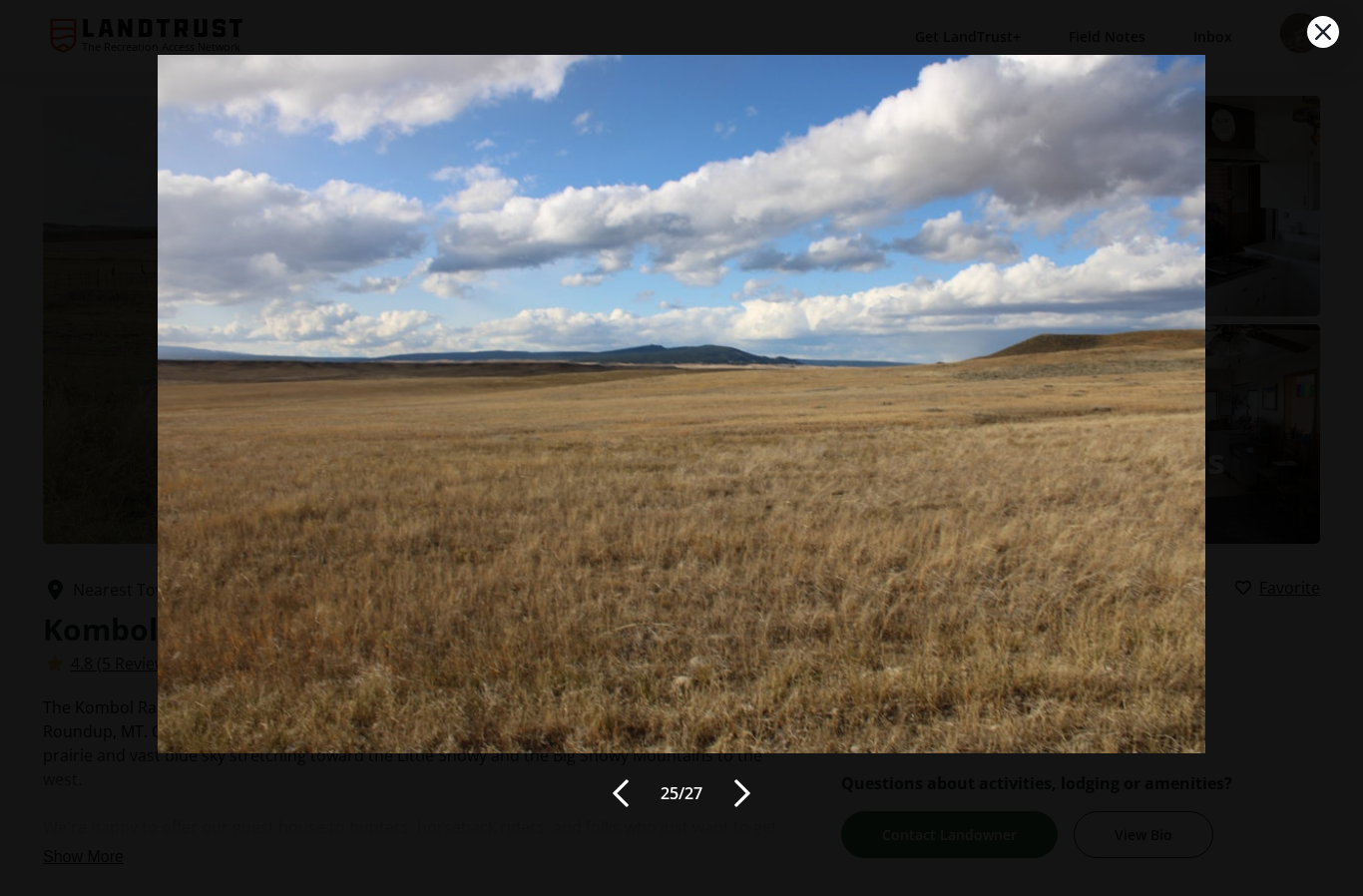click at bounding box center [742, 793] 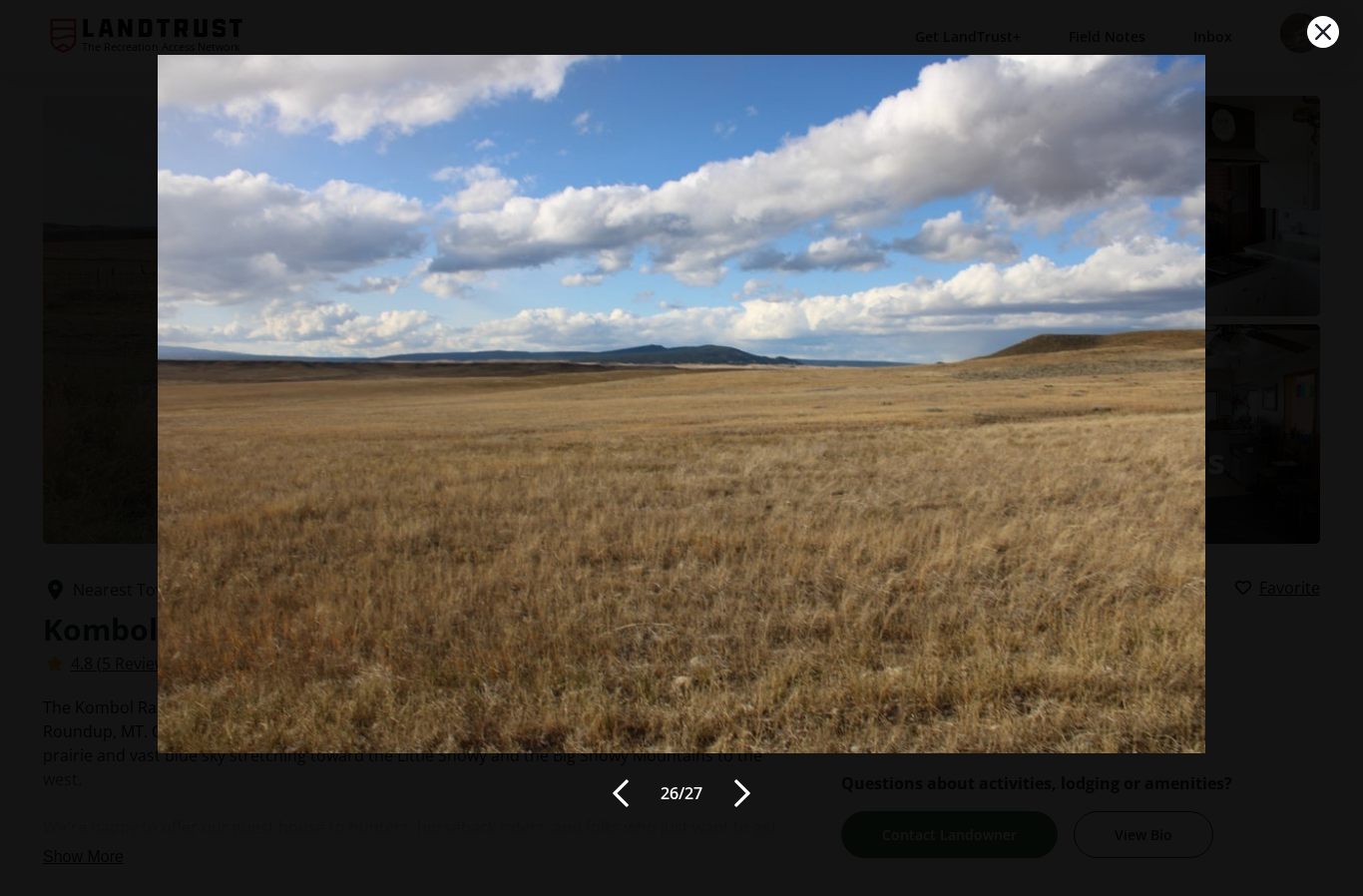 click at bounding box center (742, 793) 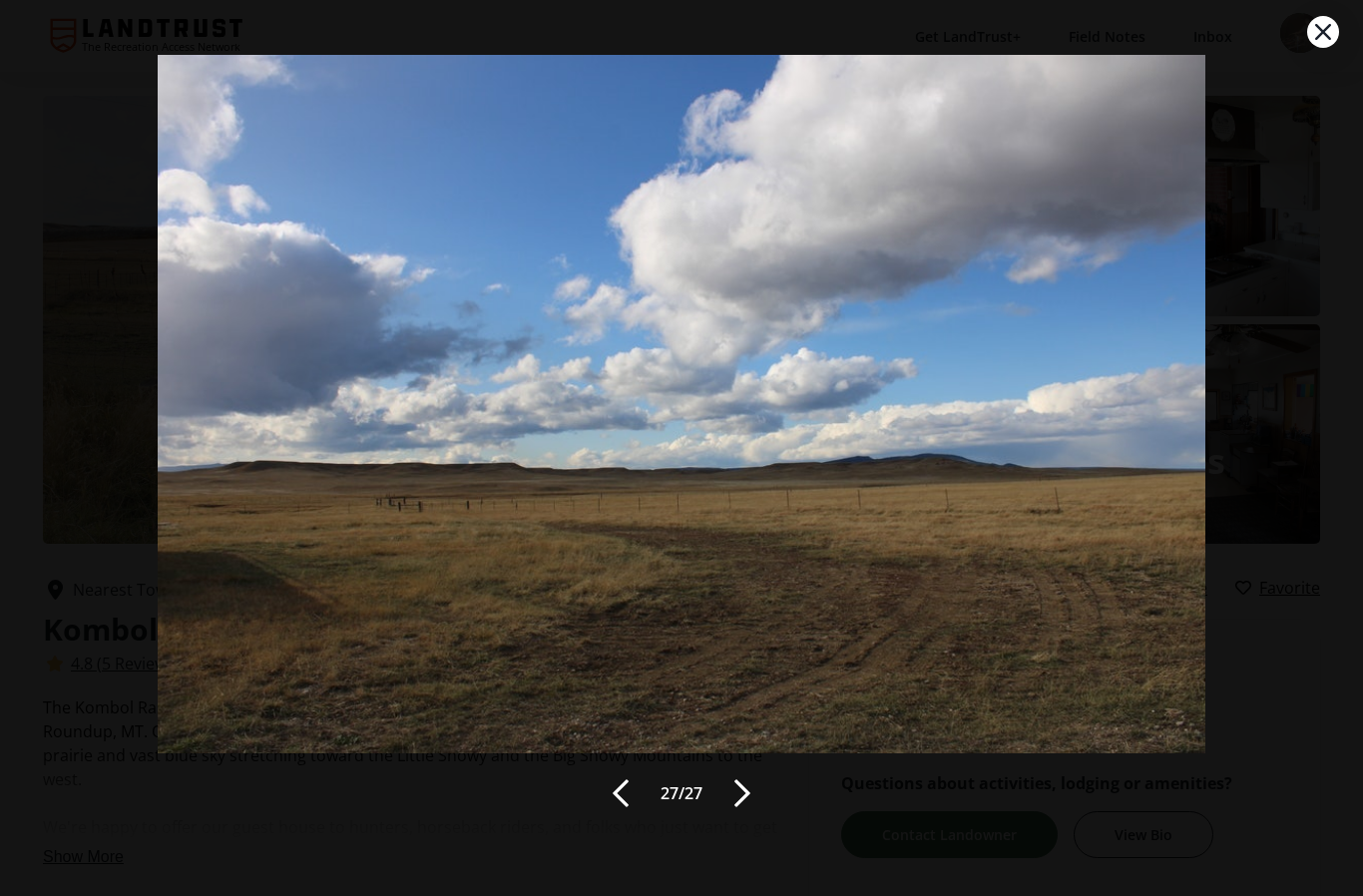 click 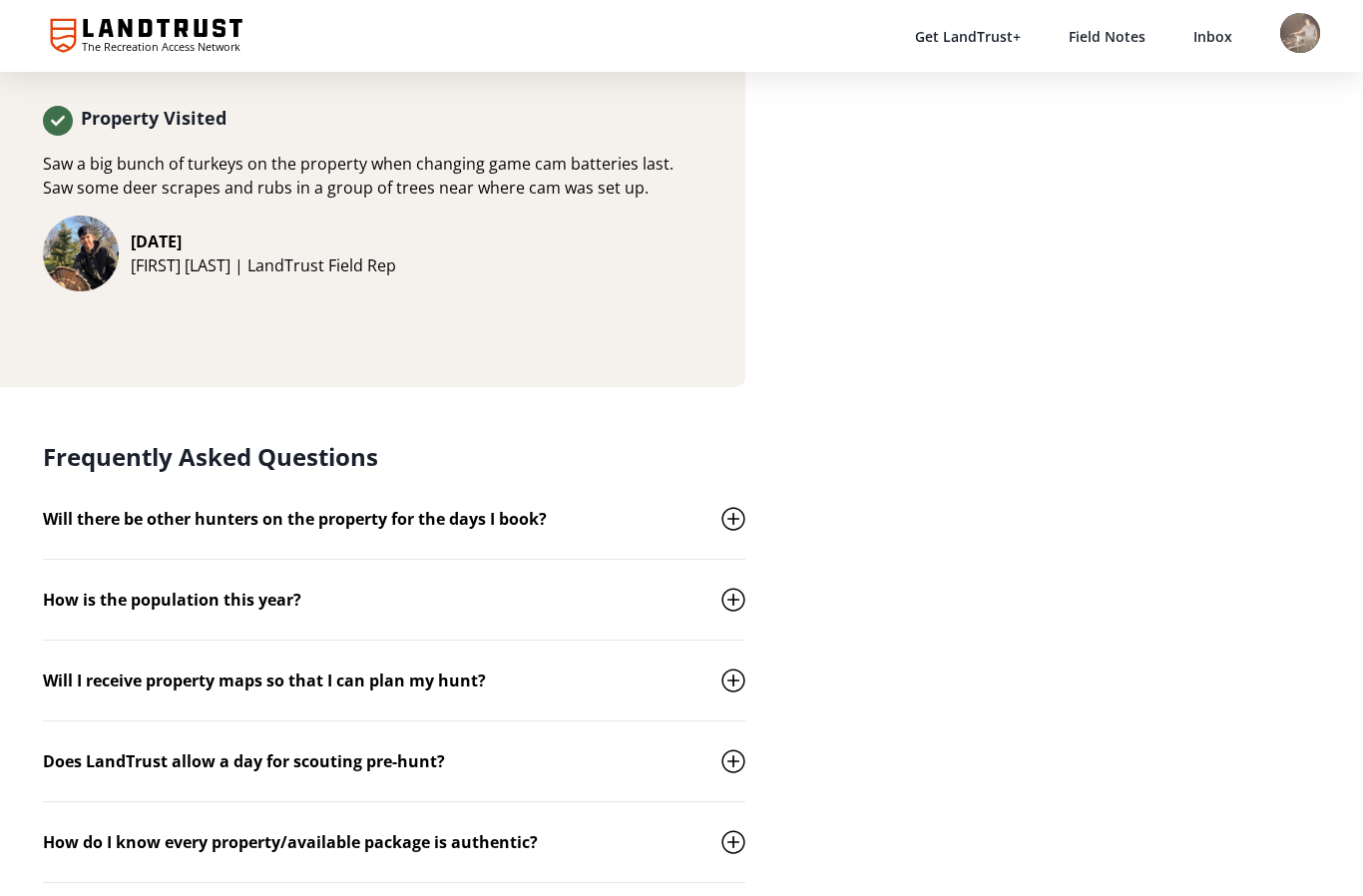 scroll, scrollTop: 2270, scrollLeft: 0, axis: vertical 